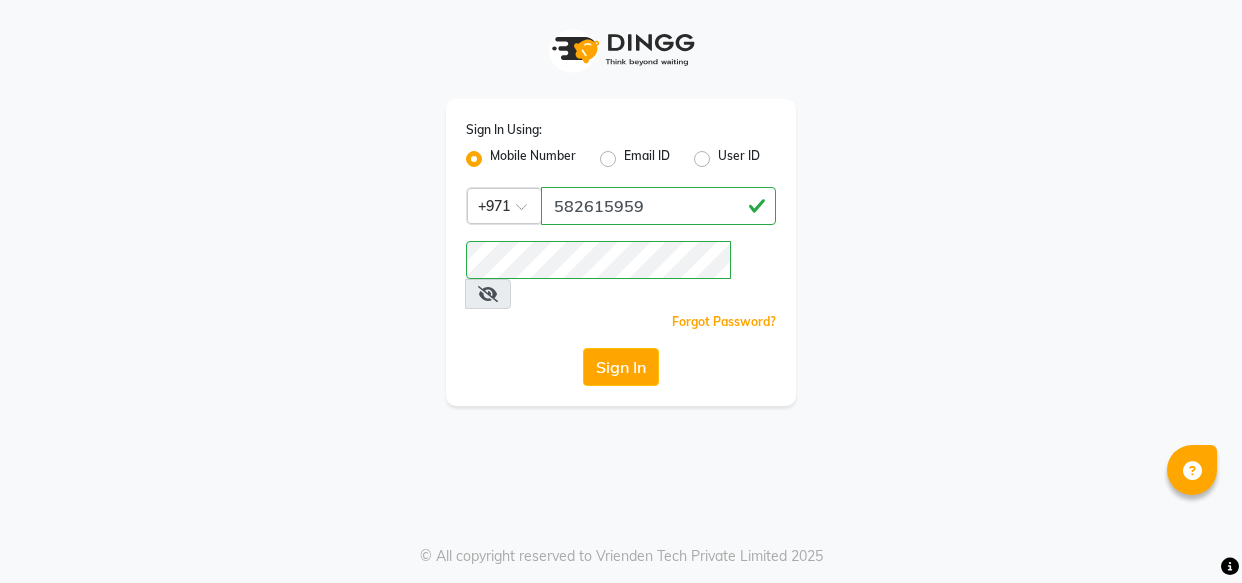 scroll, scrollTop: 0, scrollLeft: 0, axis: both 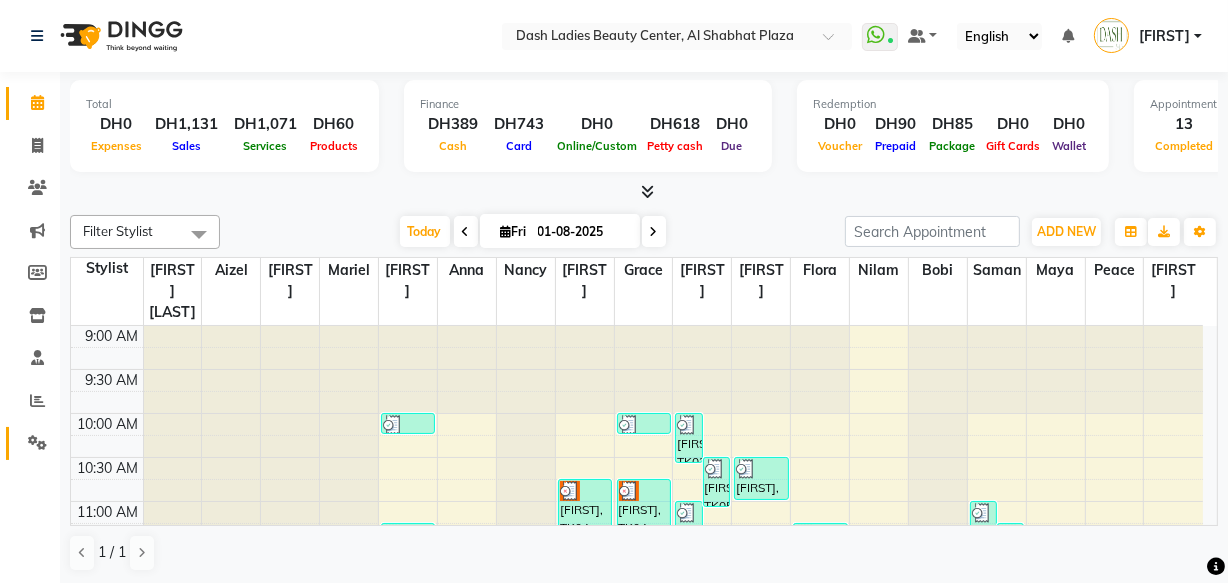 click 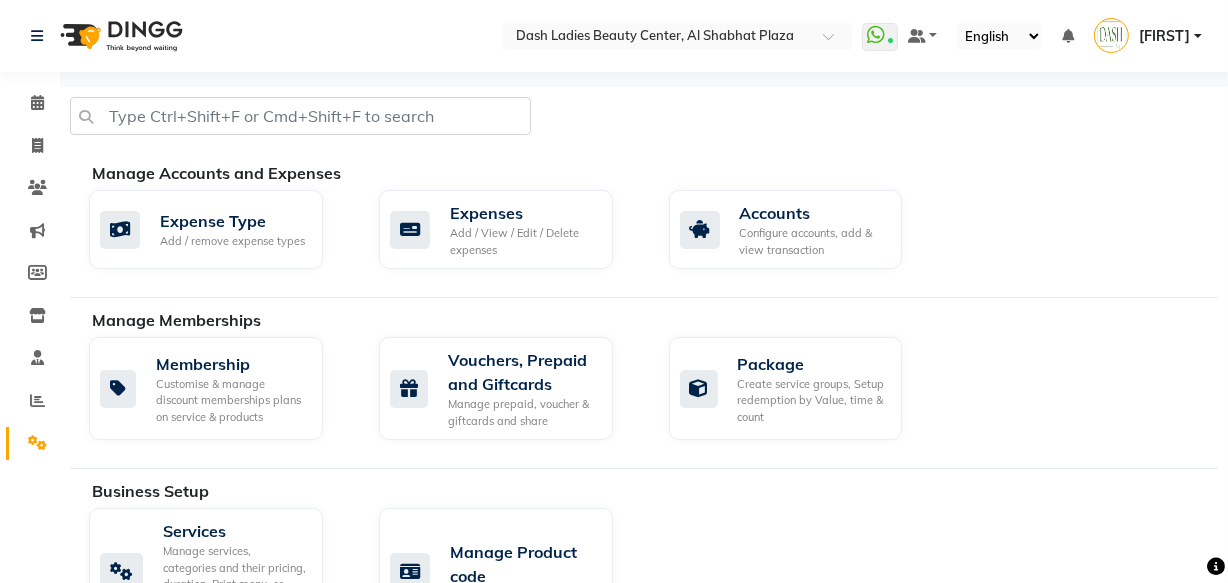 click 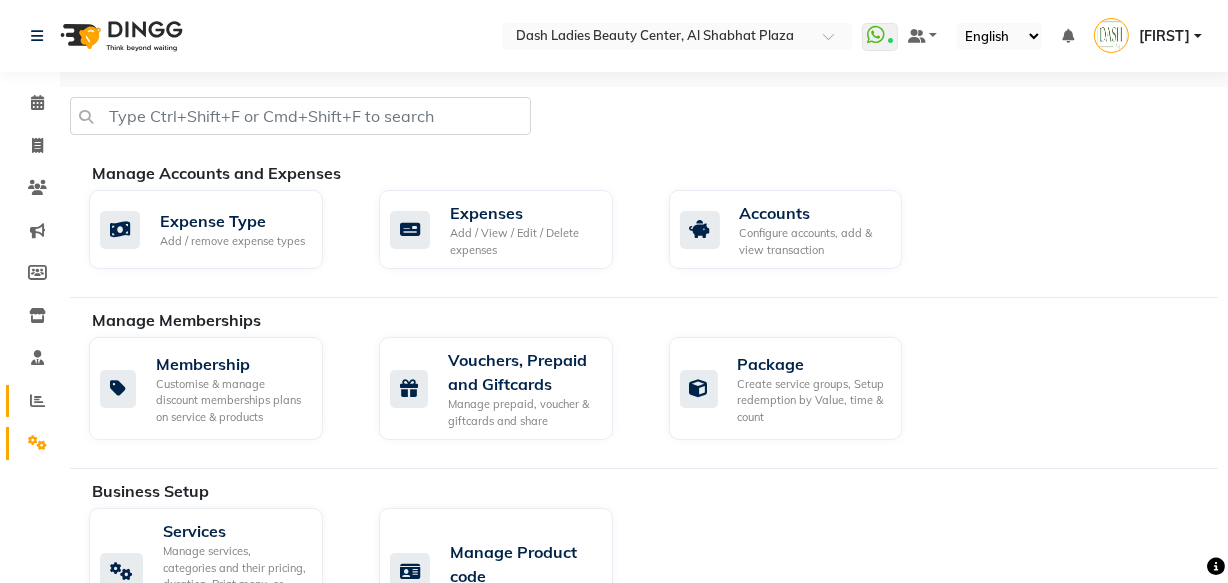 click on "Reports" 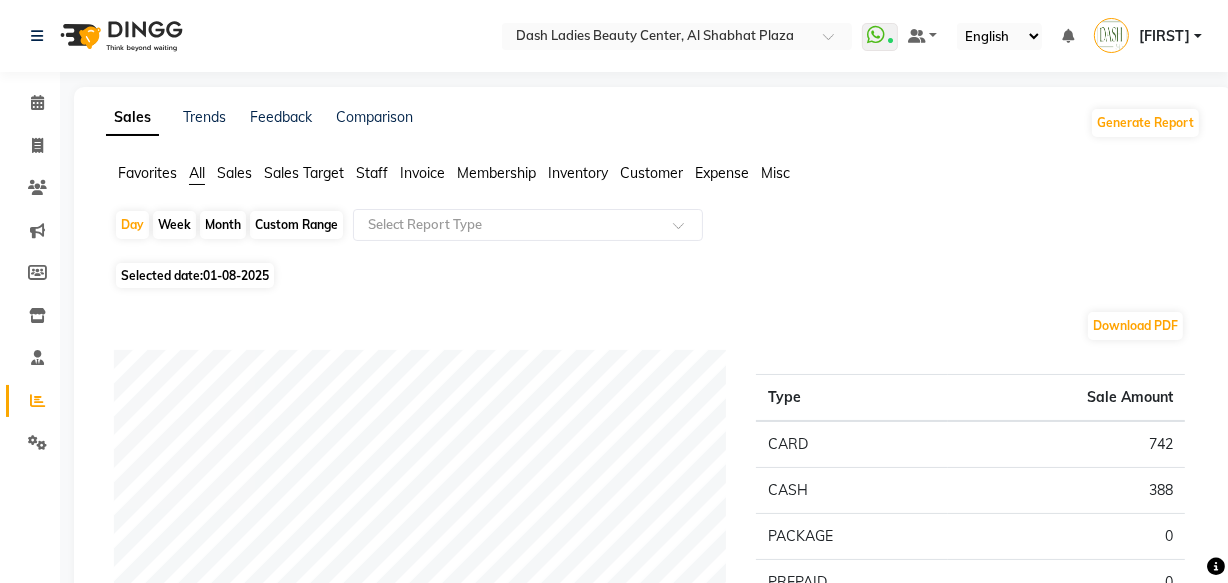 click on "Sales" 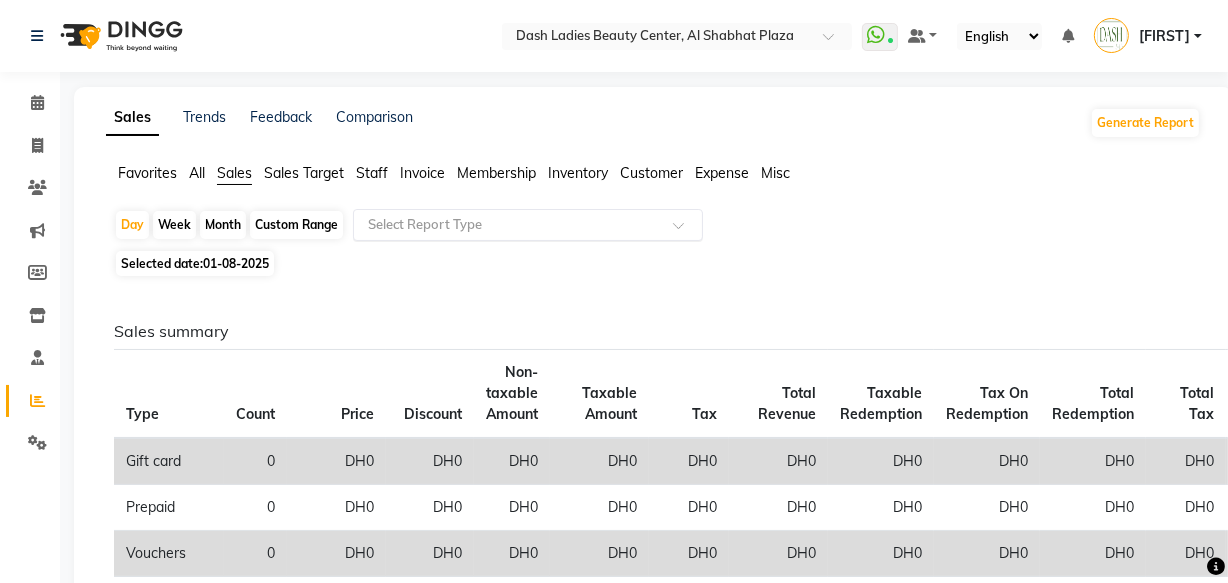 click 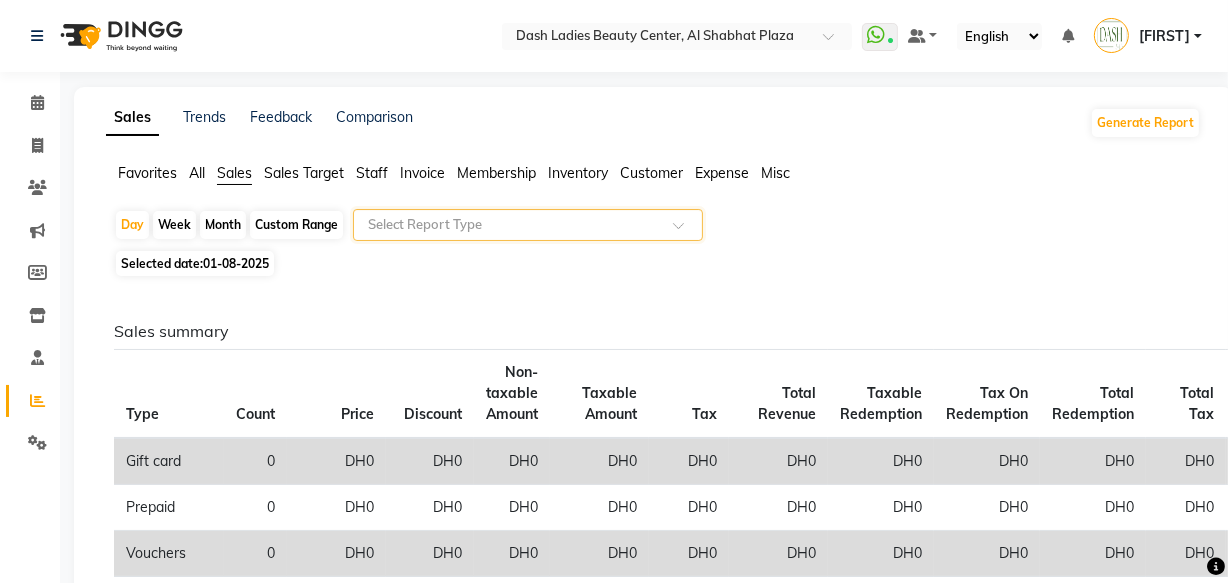 click on "Month" 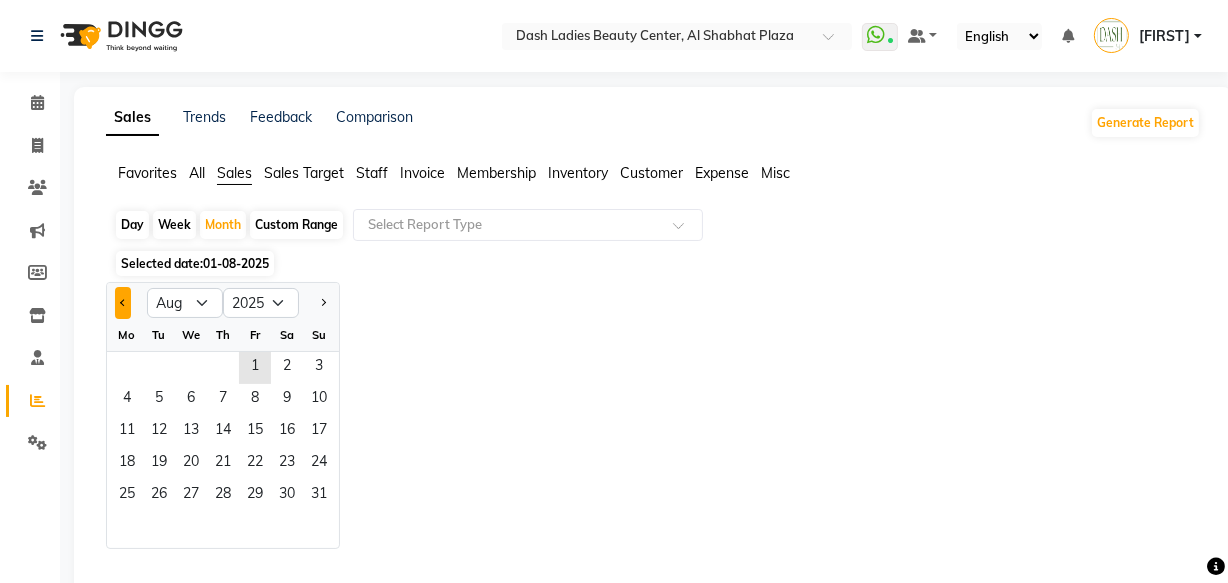 click 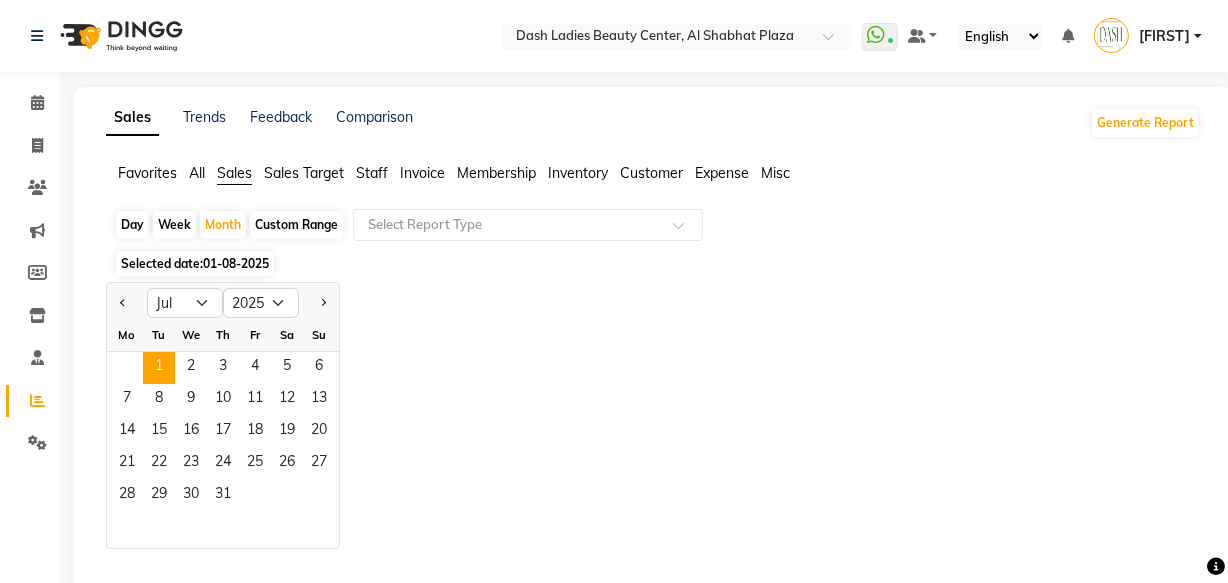 click on "1" 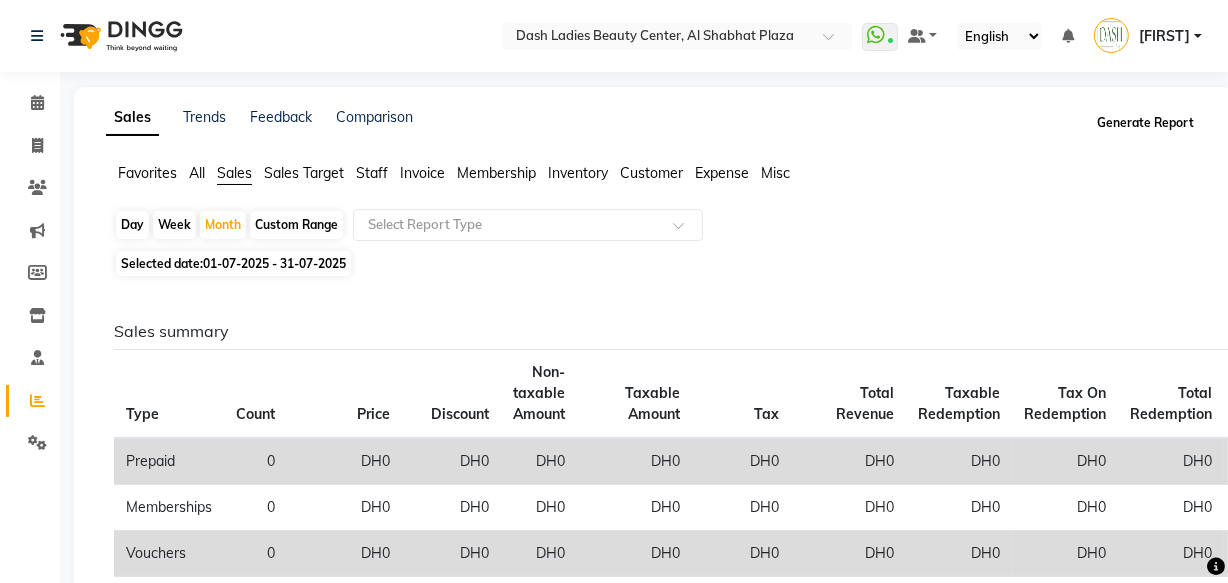 click on "Generate Report" 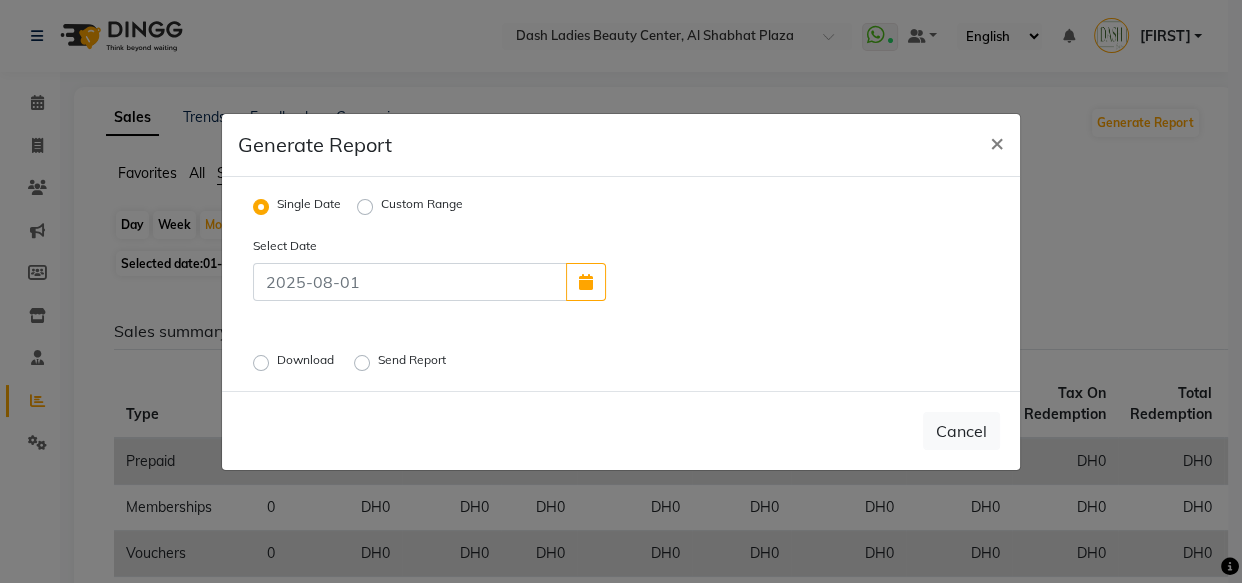 click on "Send Report" 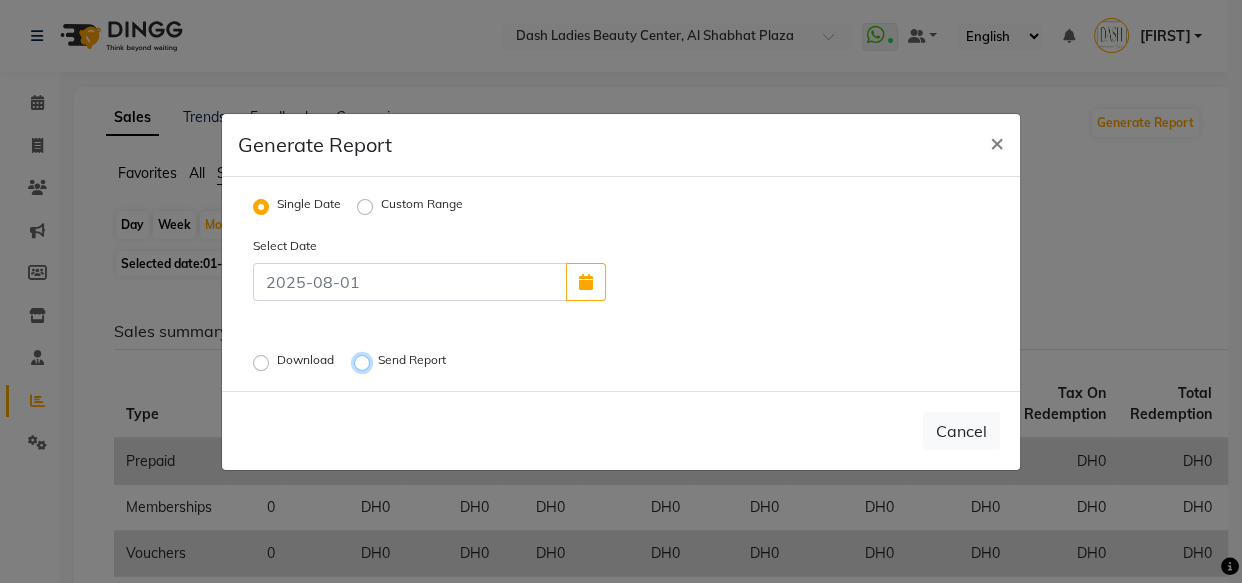 click on "Send Report" at bounding box center [365, 362] 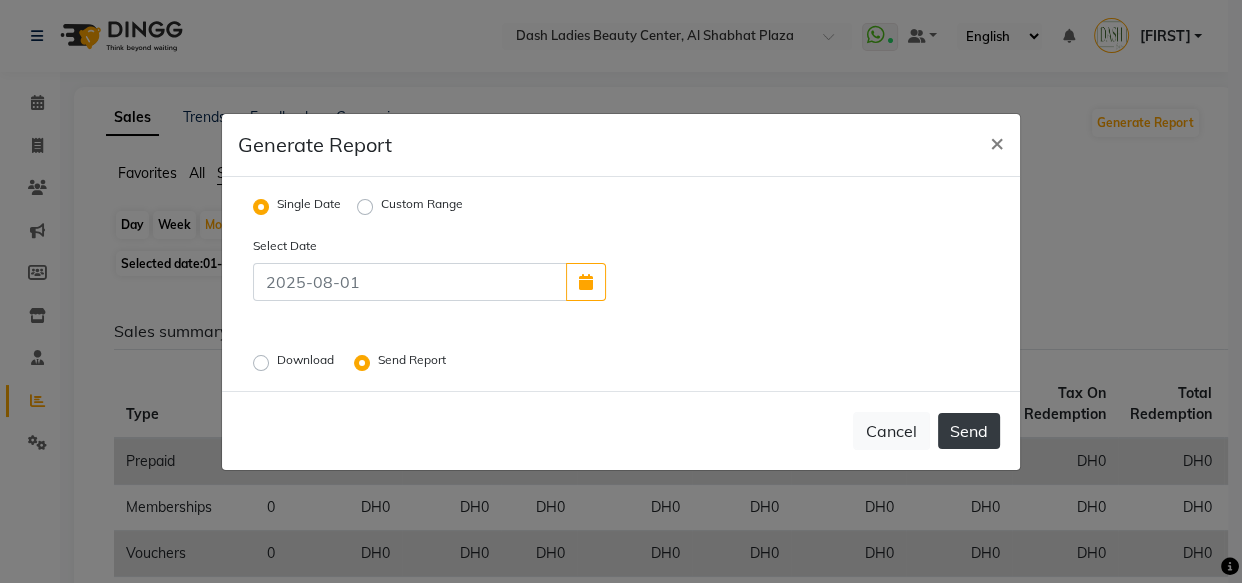 click on "Send" 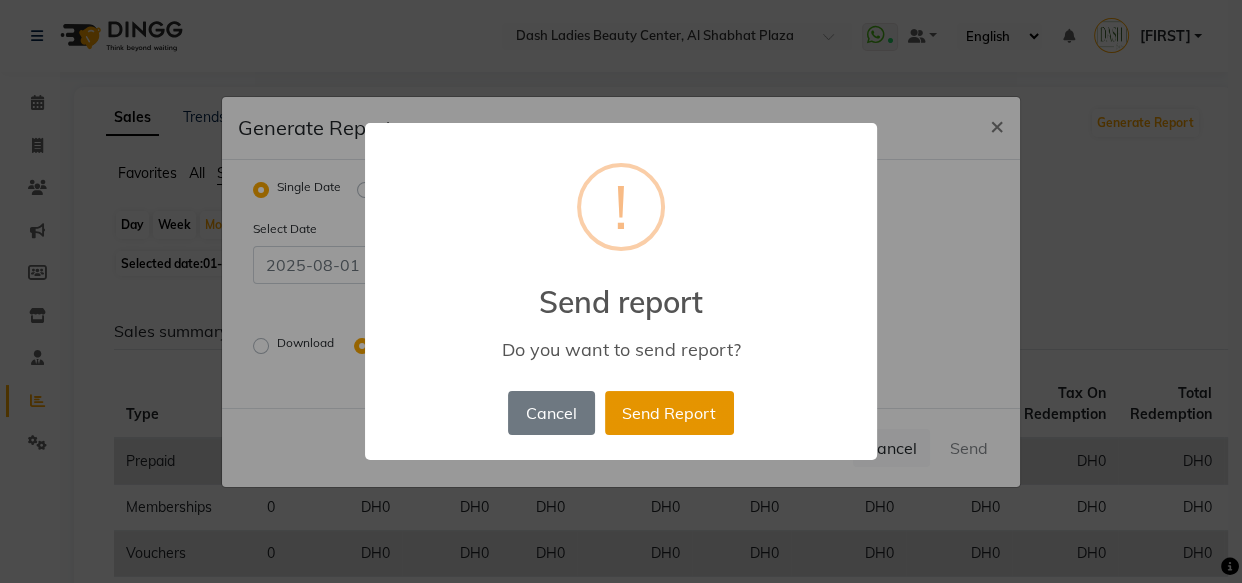 click on "Send Report" at bounding box center [669, 413] 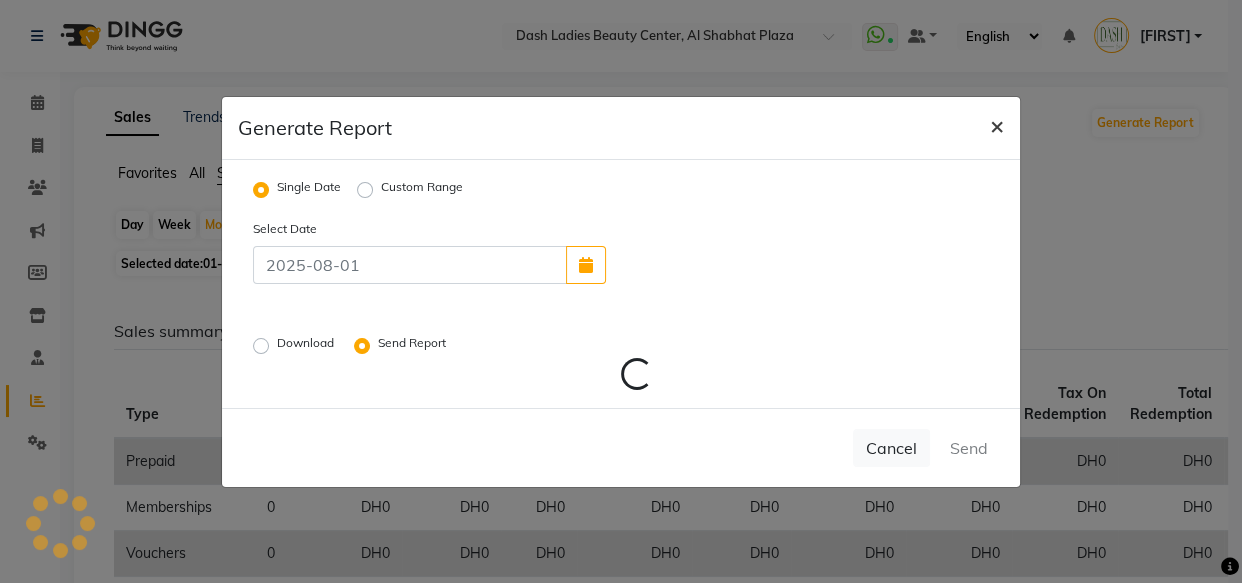 click on "×" 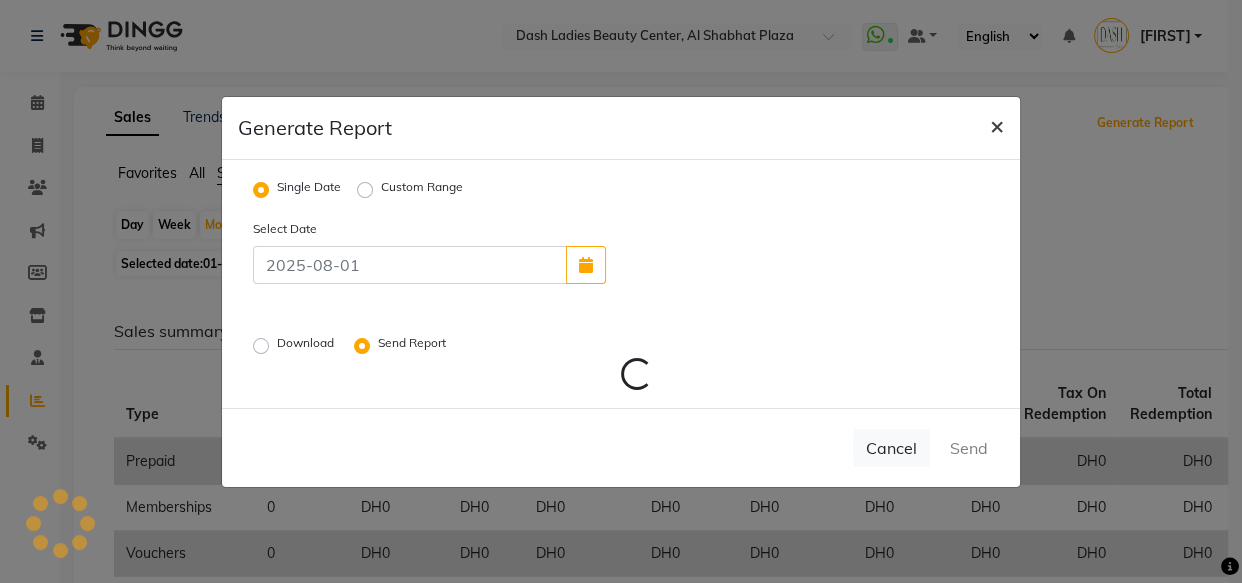 radio on "false" 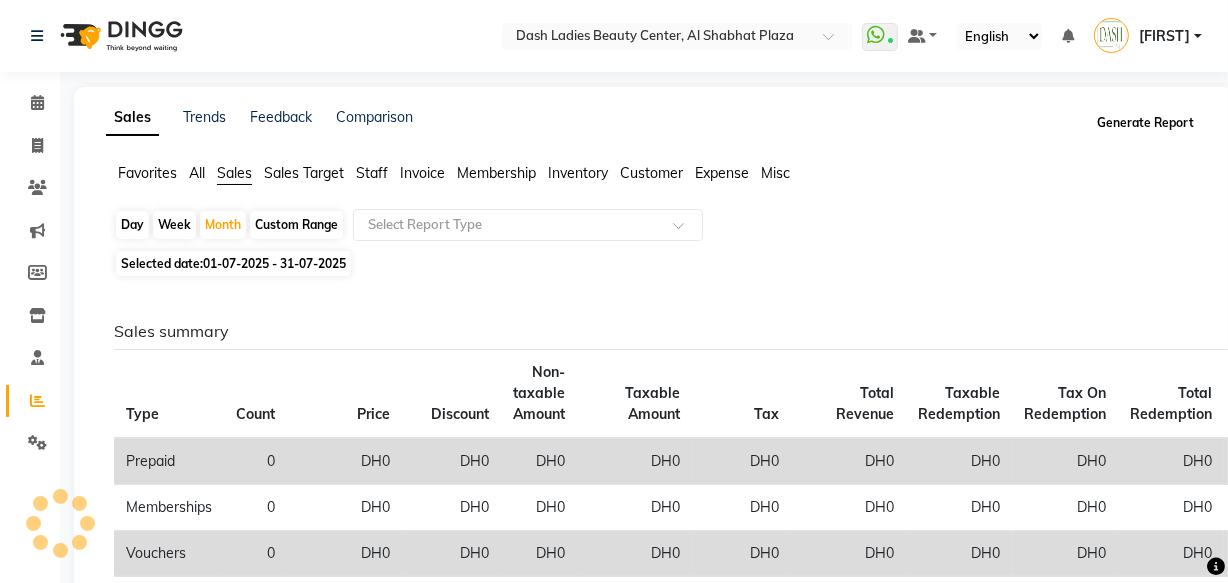 click on "Generate Report" 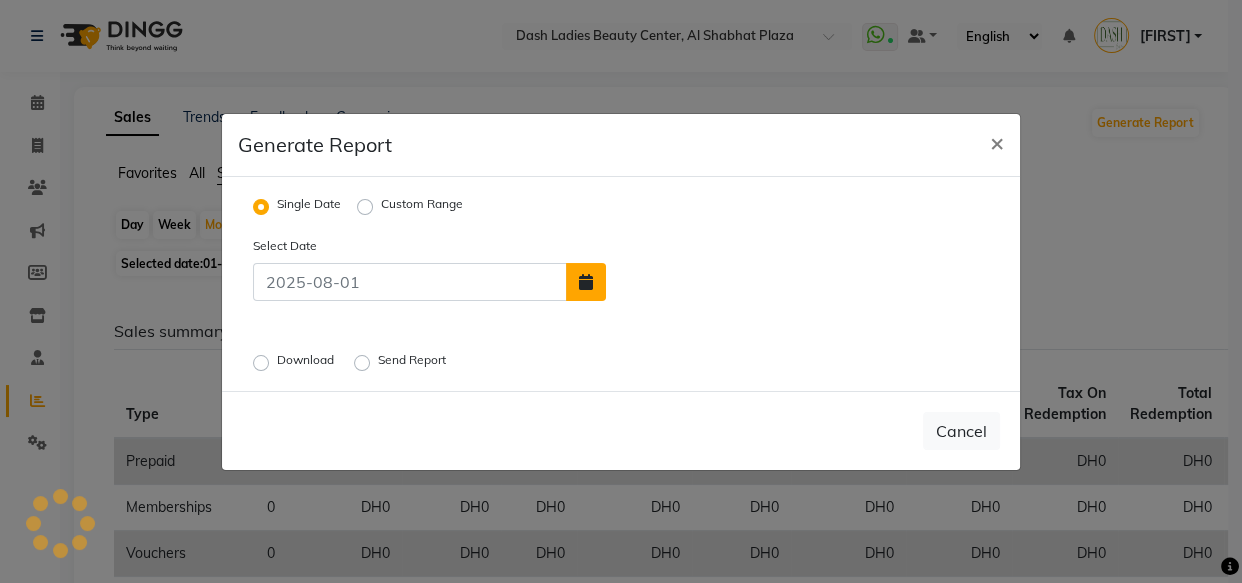 click 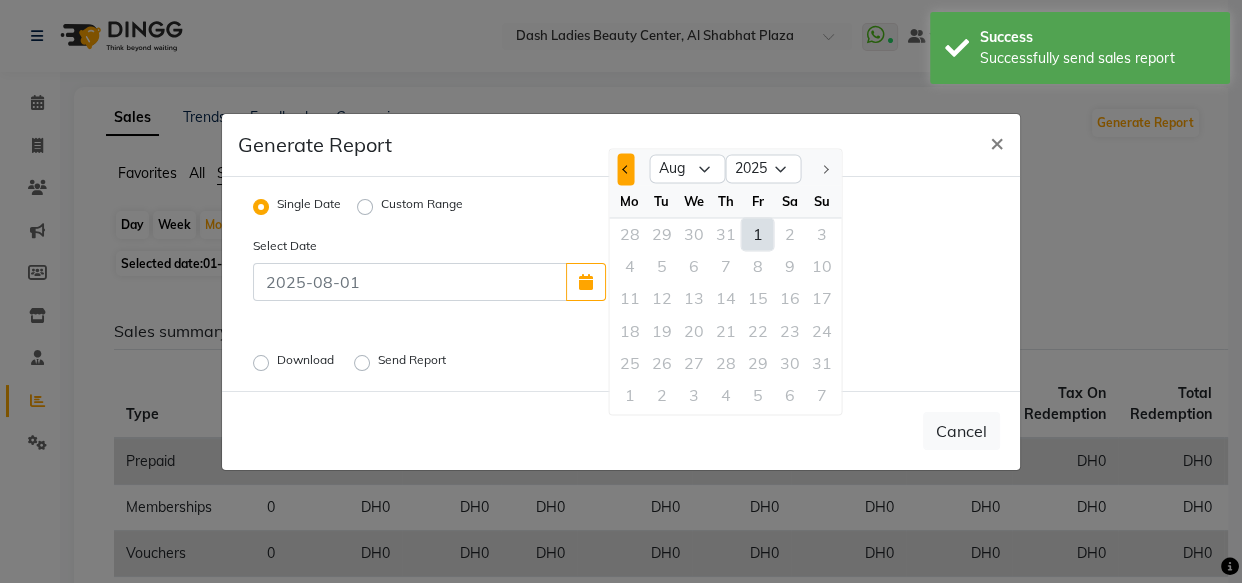 click 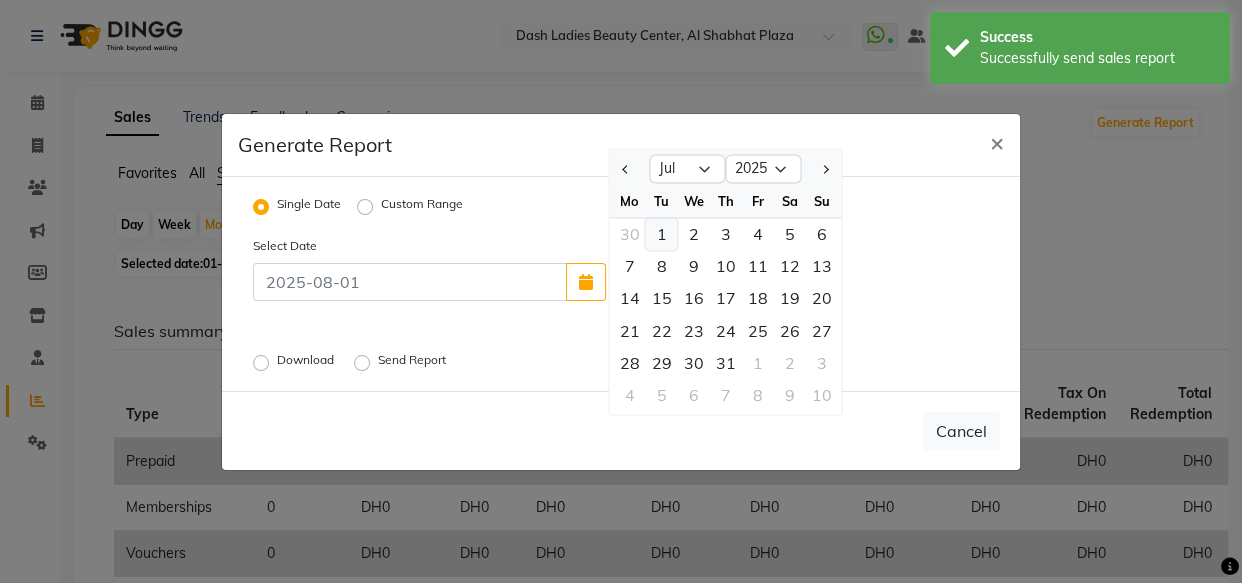 click on "1" 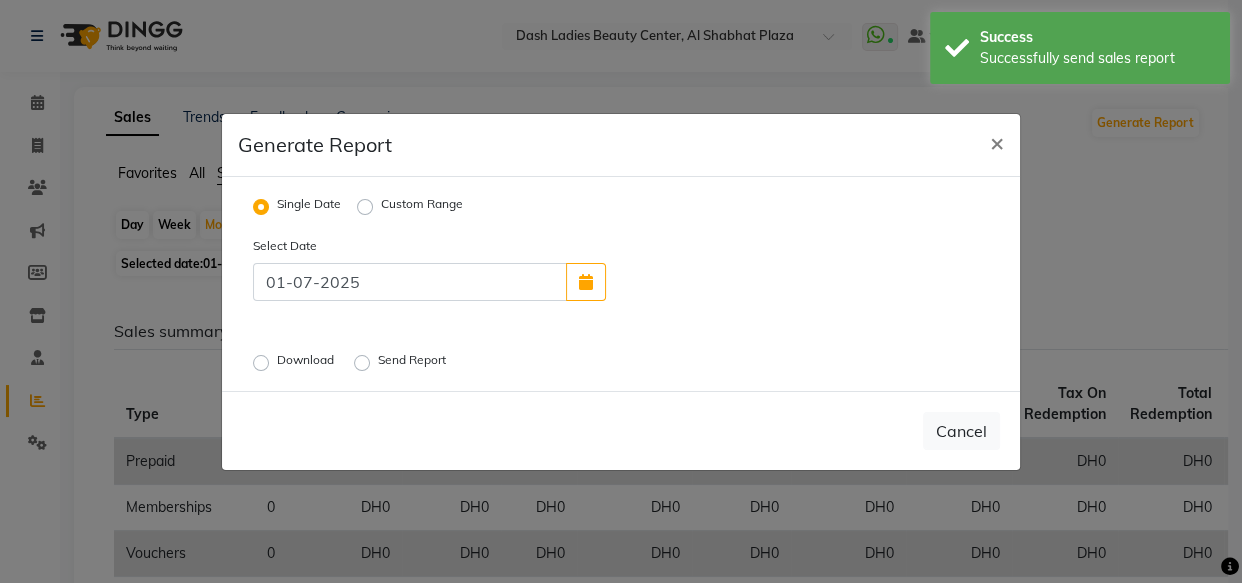 click on "Custom Range" 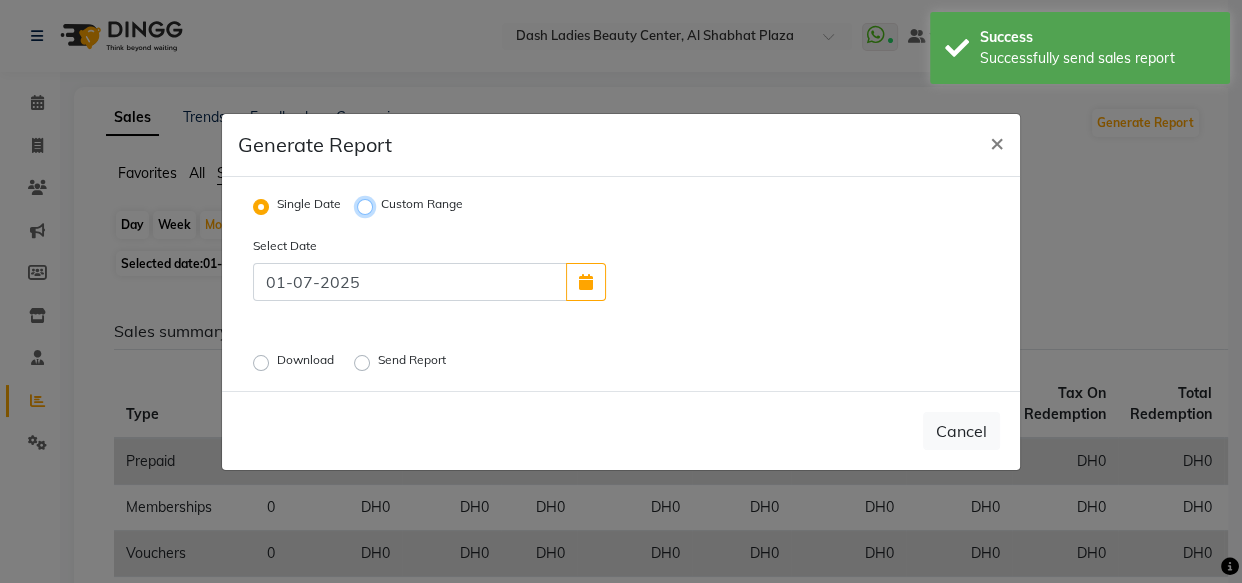 click on "Custom Range" at bounding box center (368, 206) 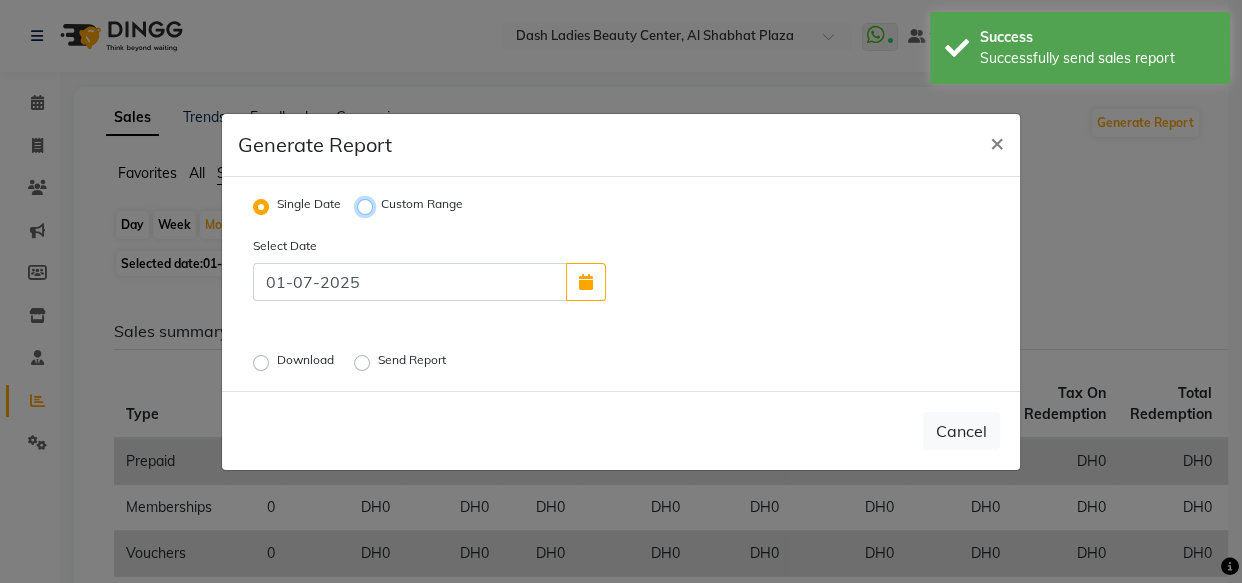 radio on "true" 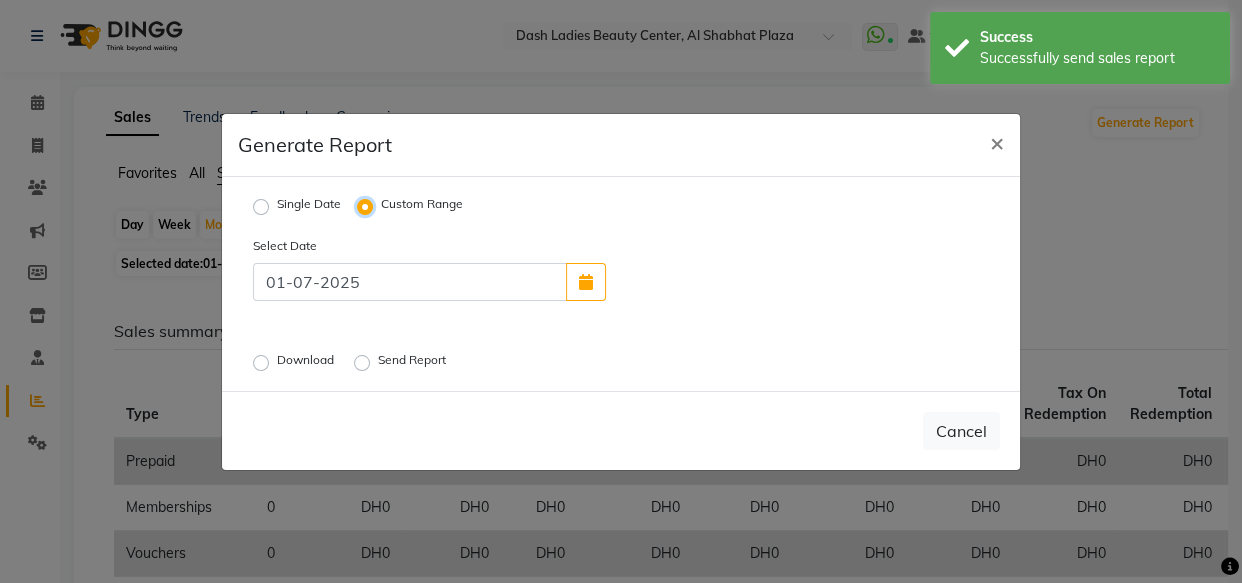 select on "8" 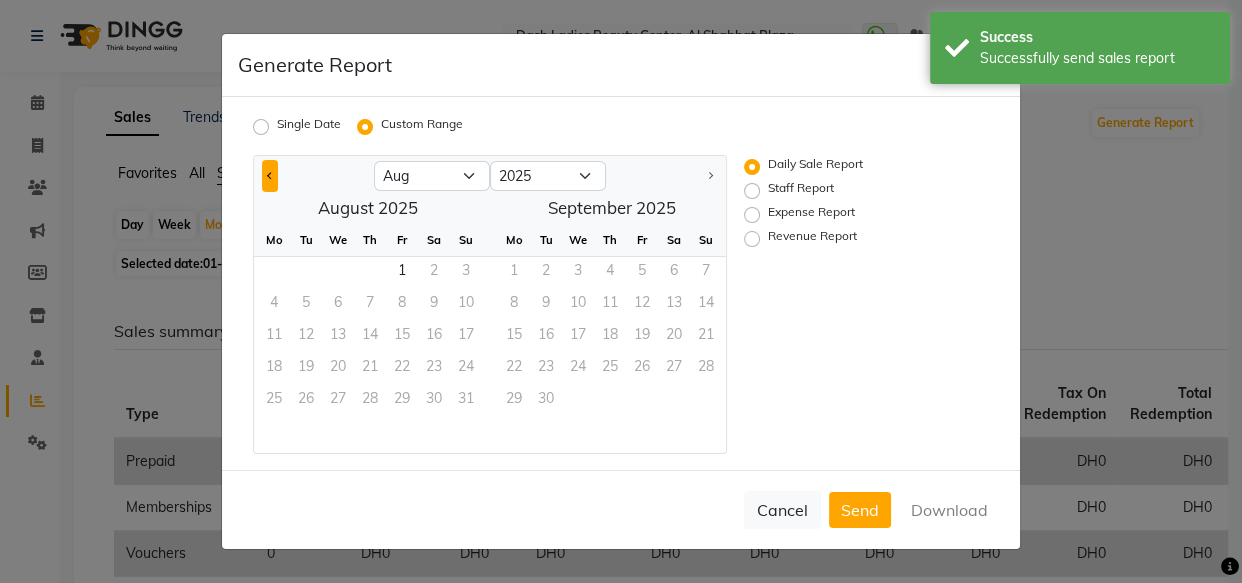 click 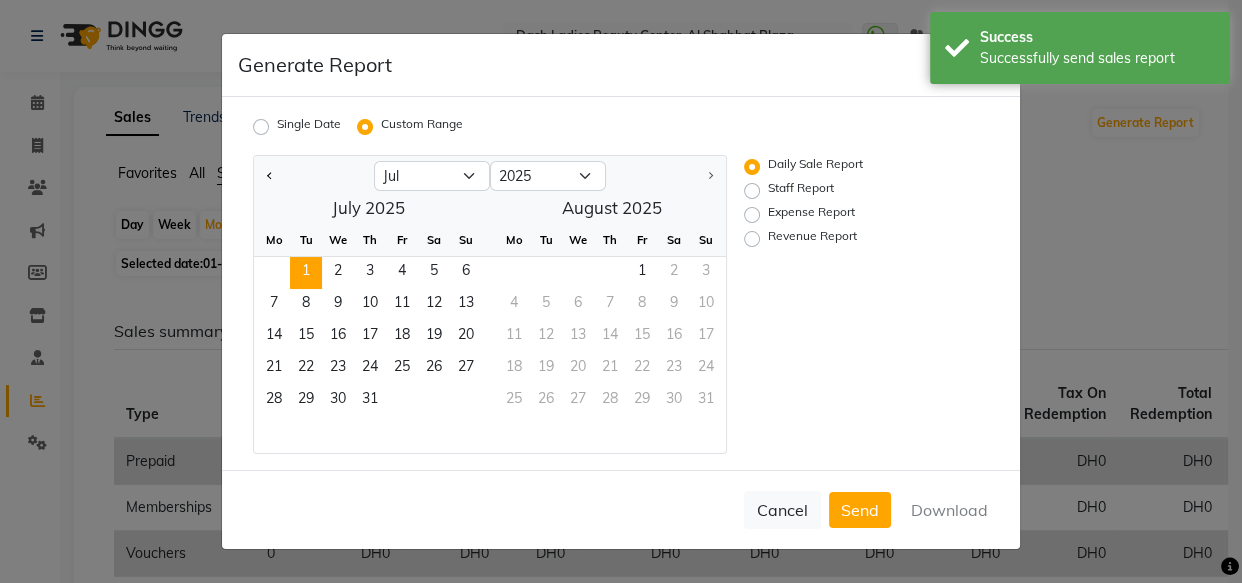 click on "1" 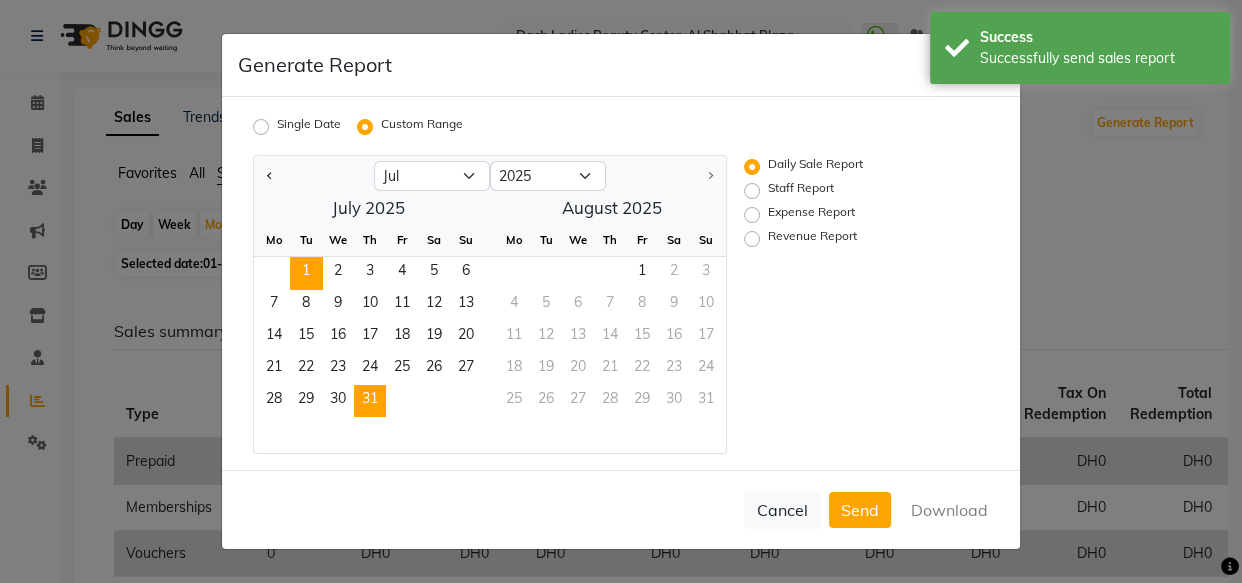 click on "31" 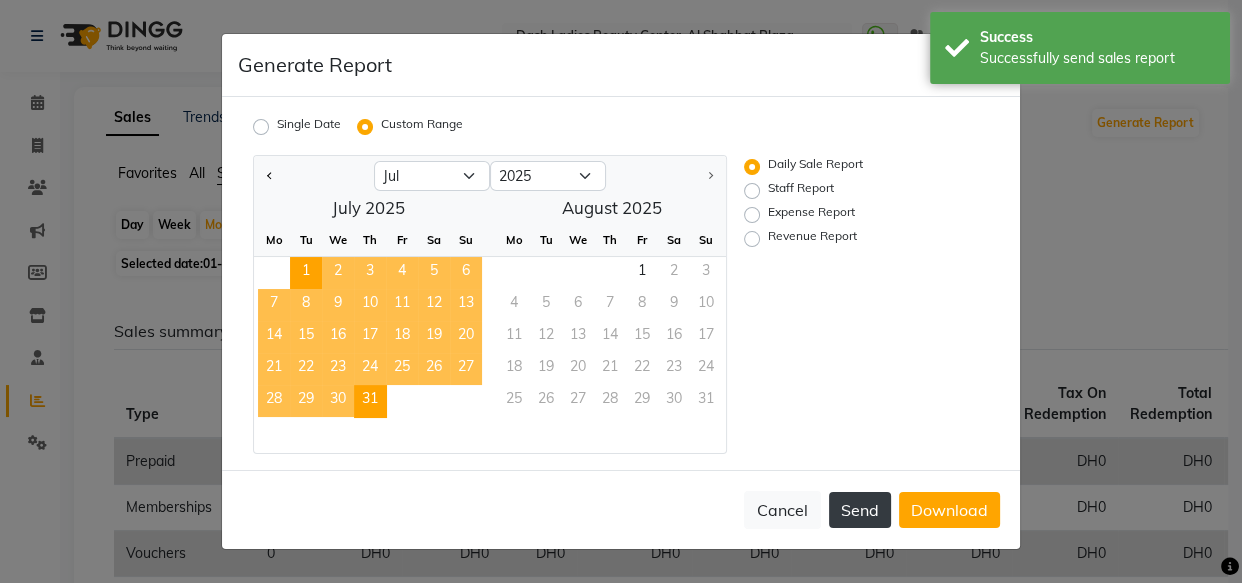 click on "Send" 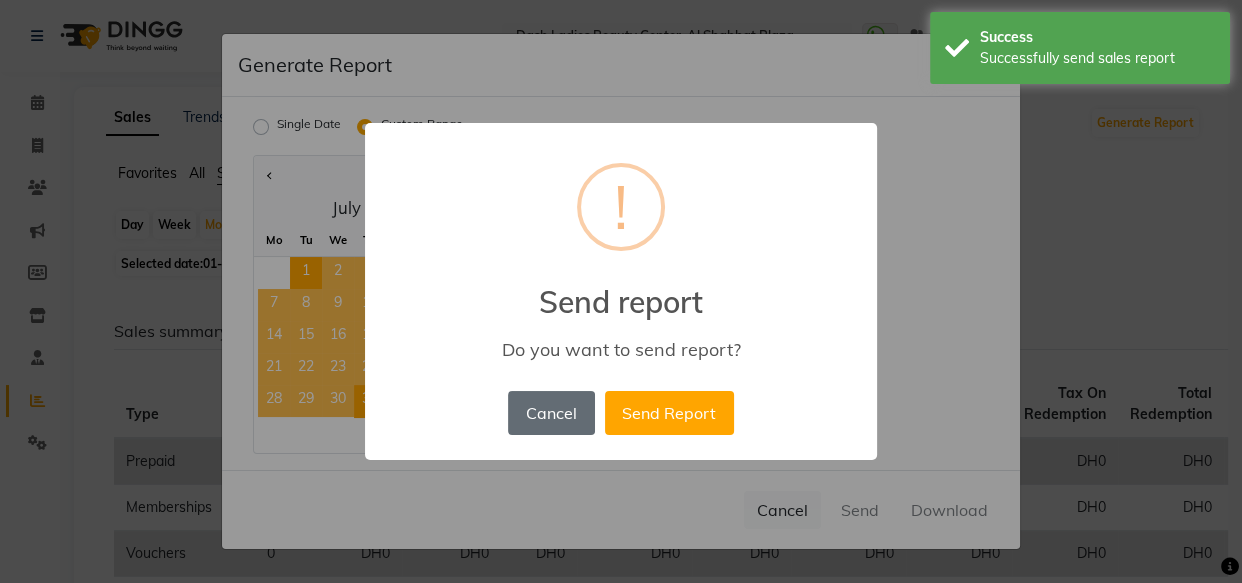 click on "Cancel" at bounding box center (551, 413) 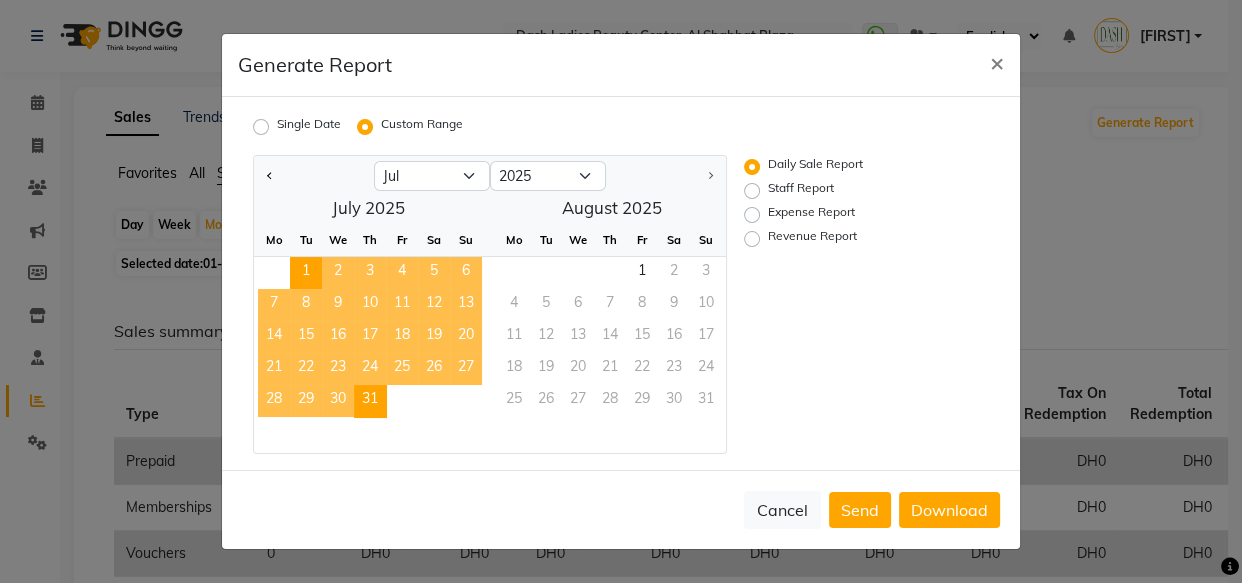 click on "Staff Report" 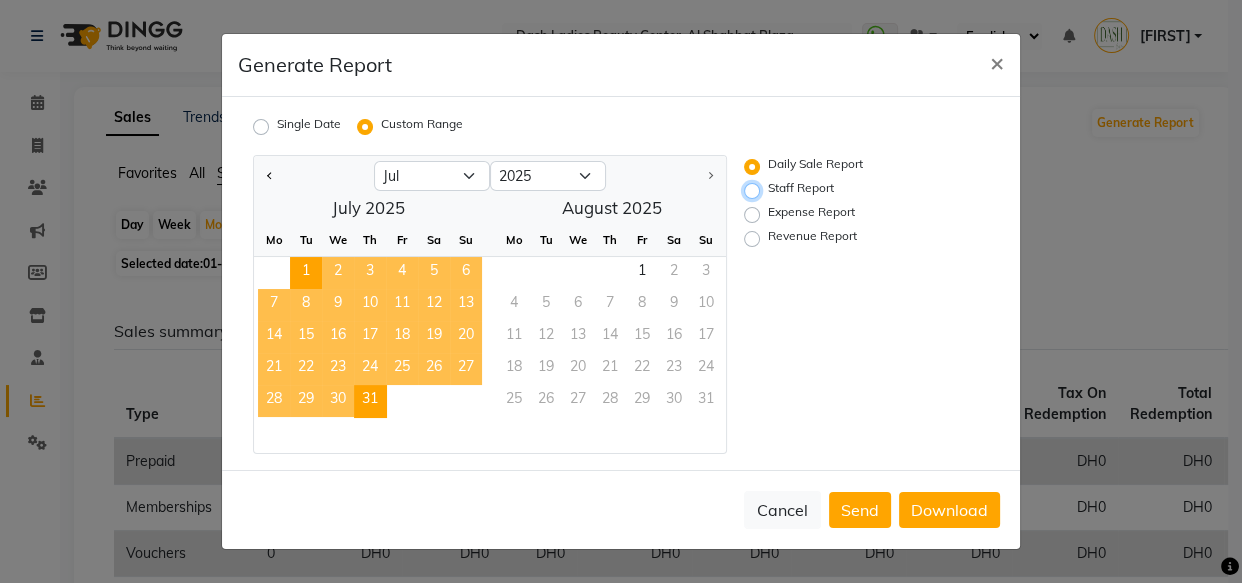 click on "Staff Report" at bounding box center (755, 191) 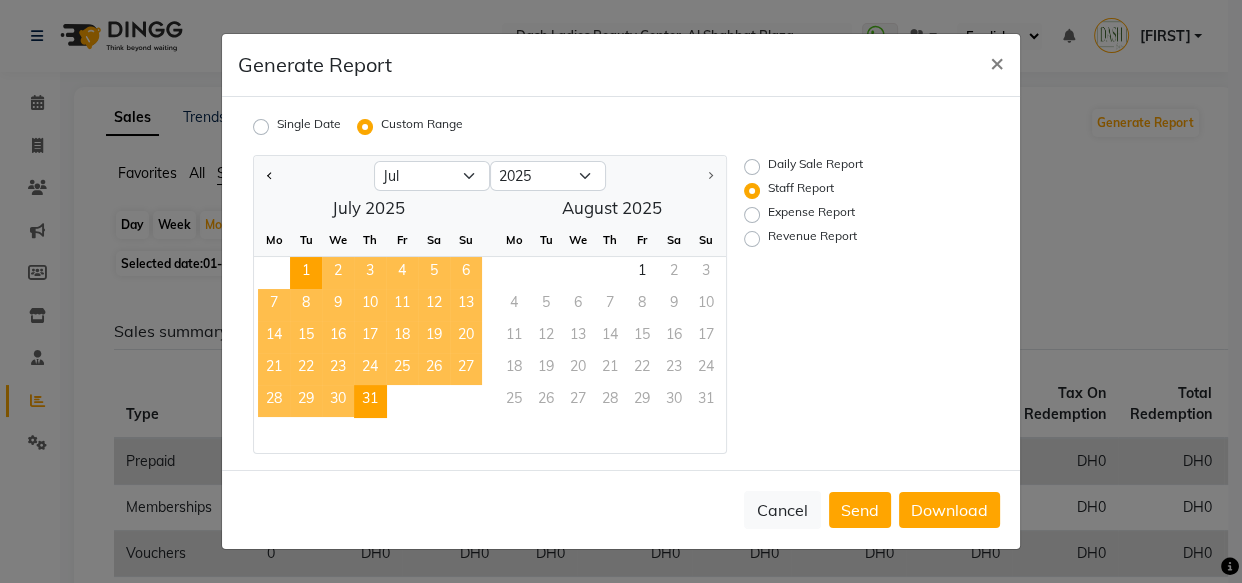 click on "Expense Report" 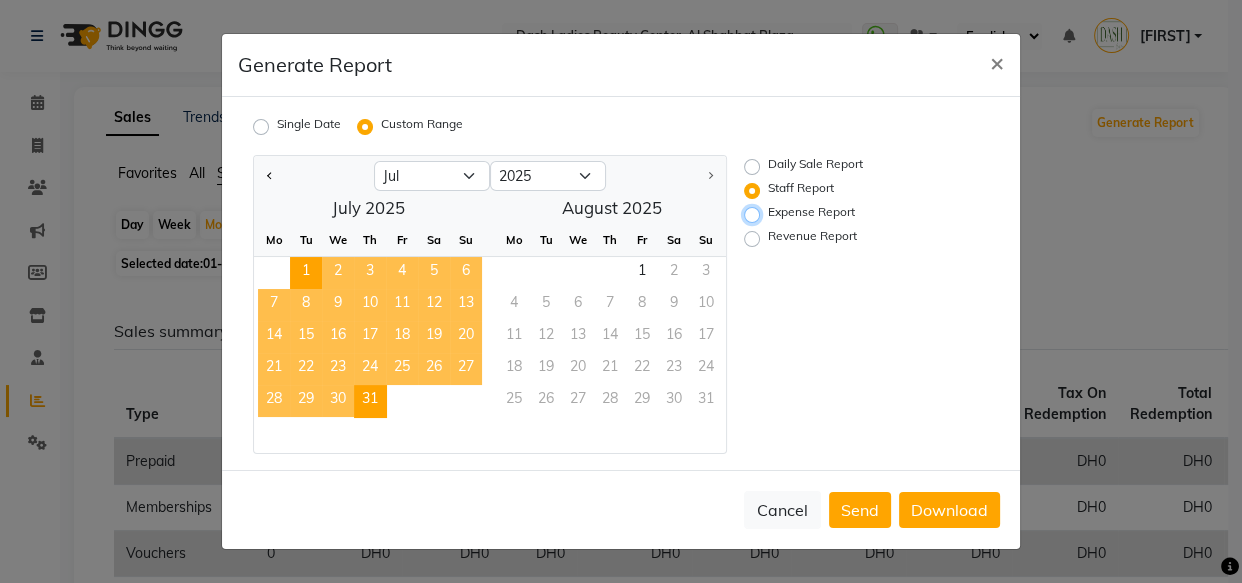 click on "Expense Report" at bounding box center (755, 215) 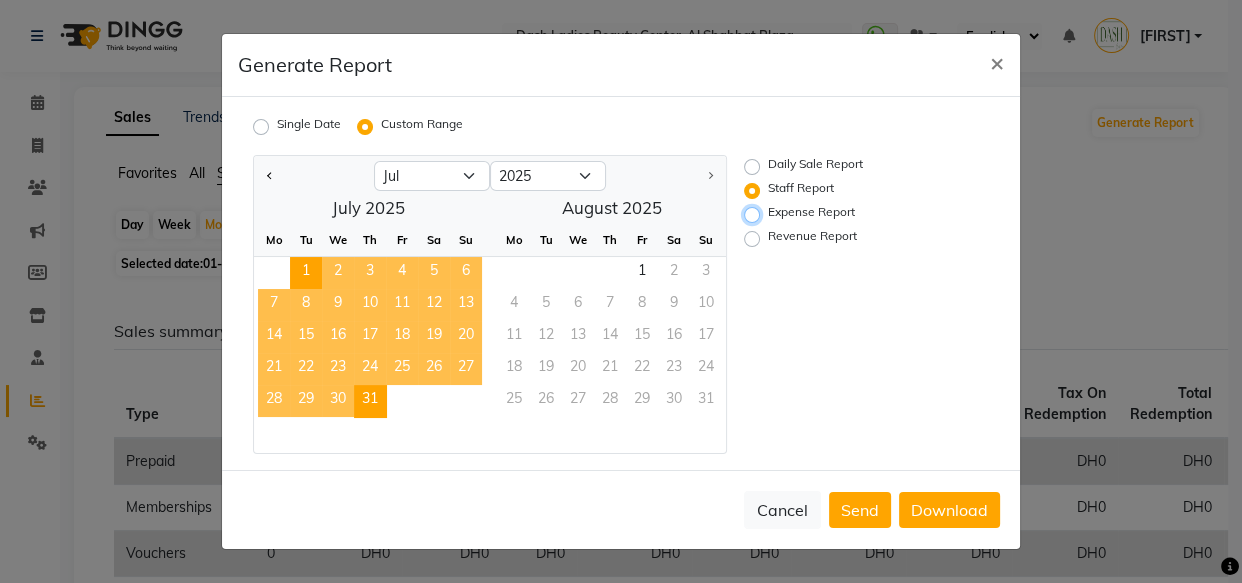 radio on "true" 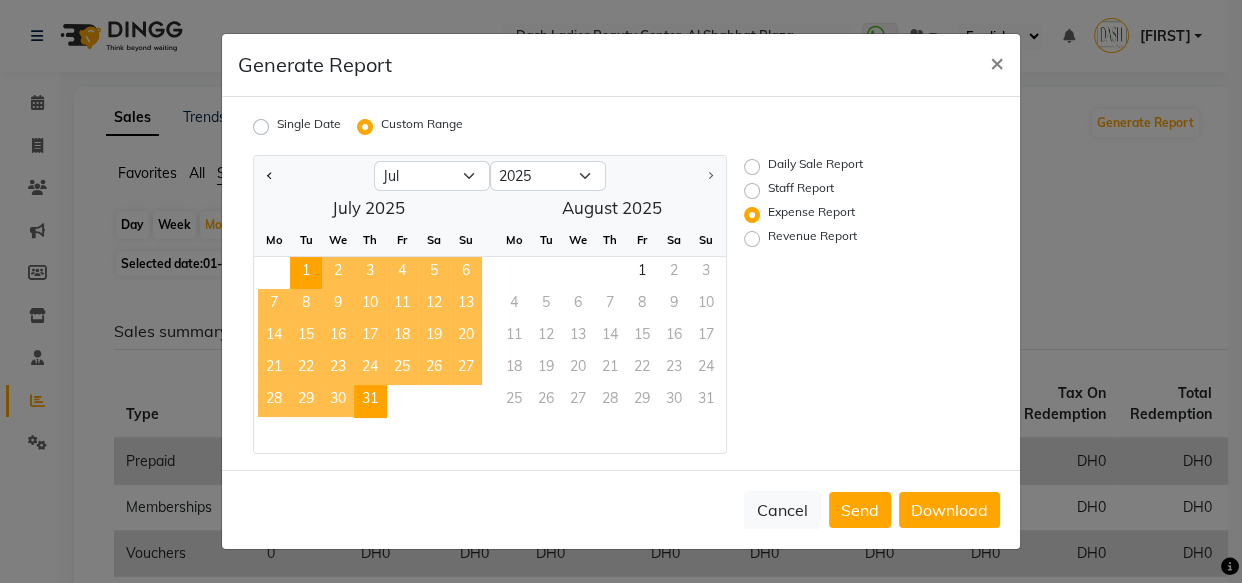 click on "Daily Sale Report" 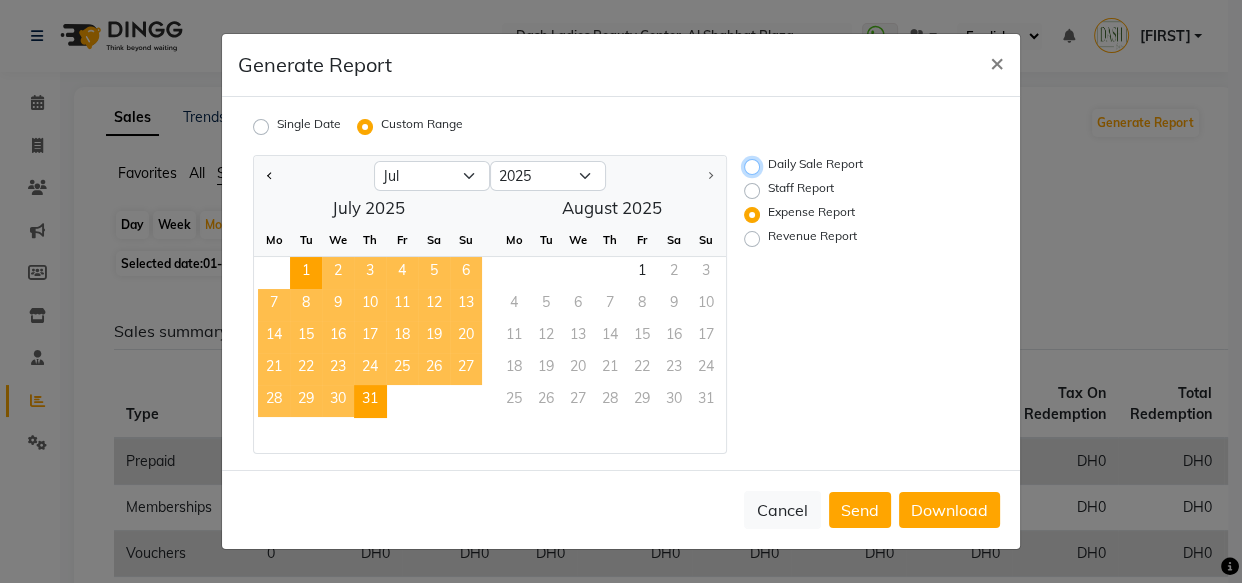 click on "Daily Sale Report" at bounding box center [755, 167] 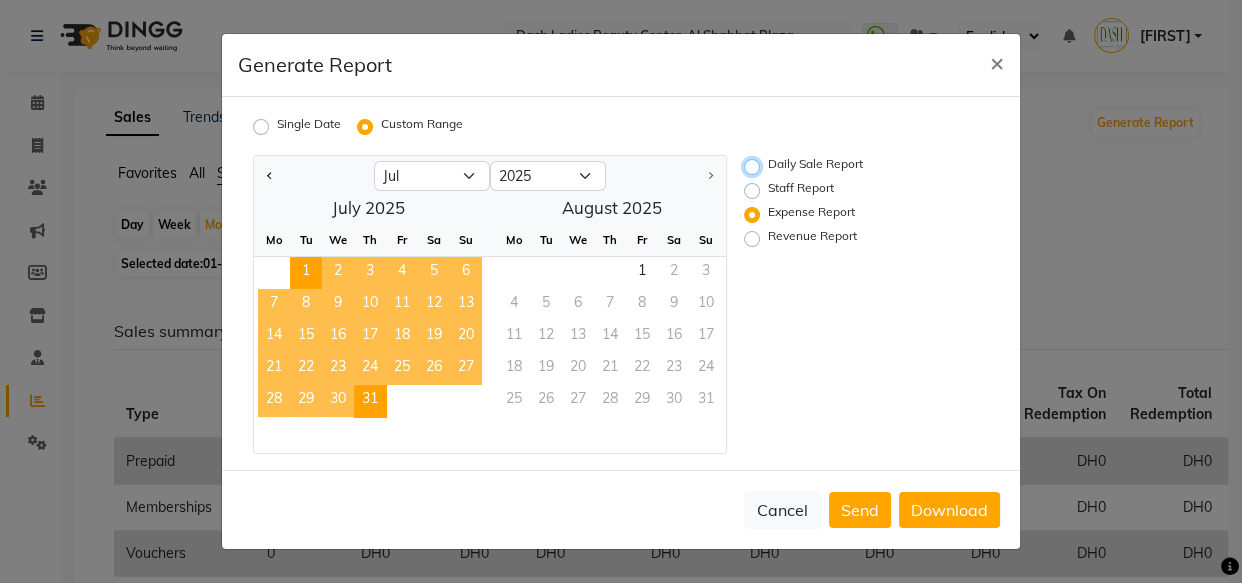 radio on "true" 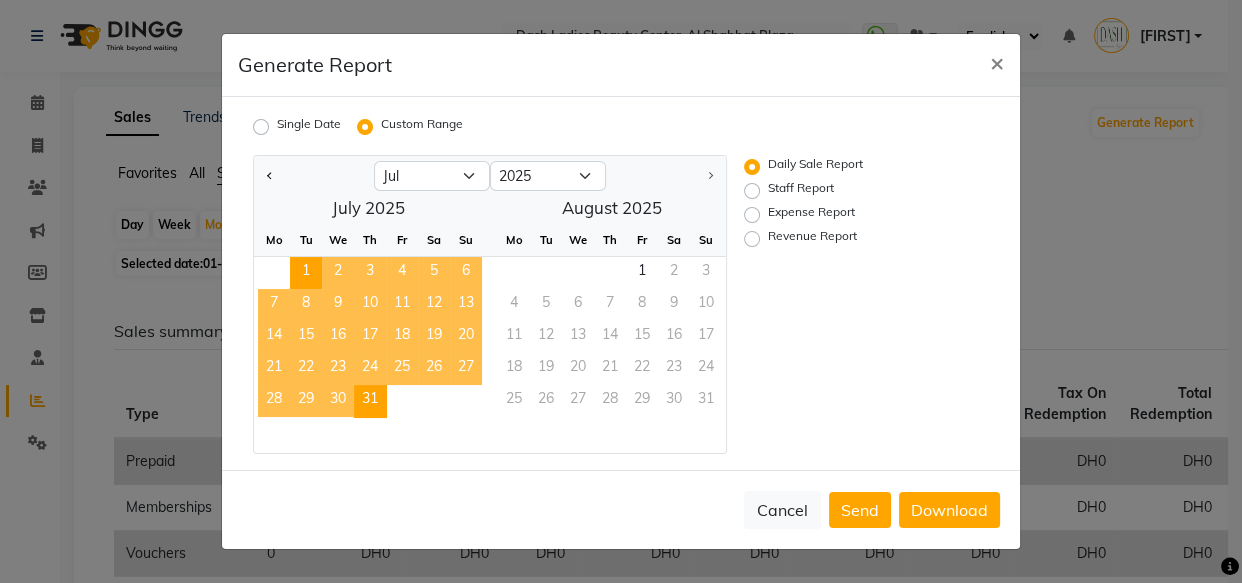 click on "Revenue Report" 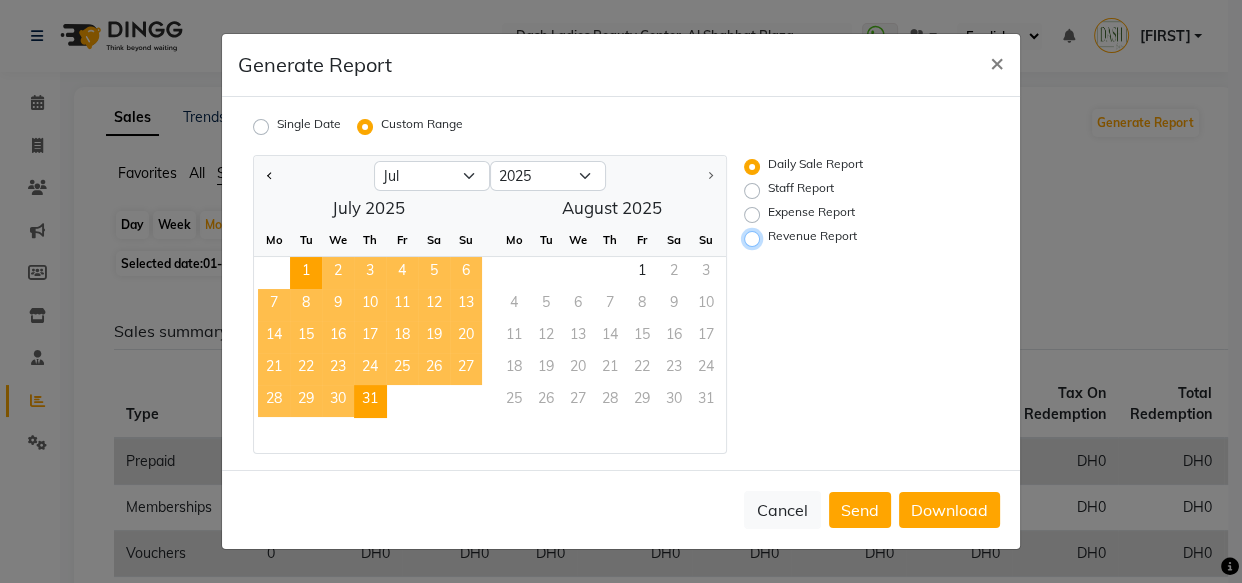 click on "Revenue Report" at bounding box center (755, 239) 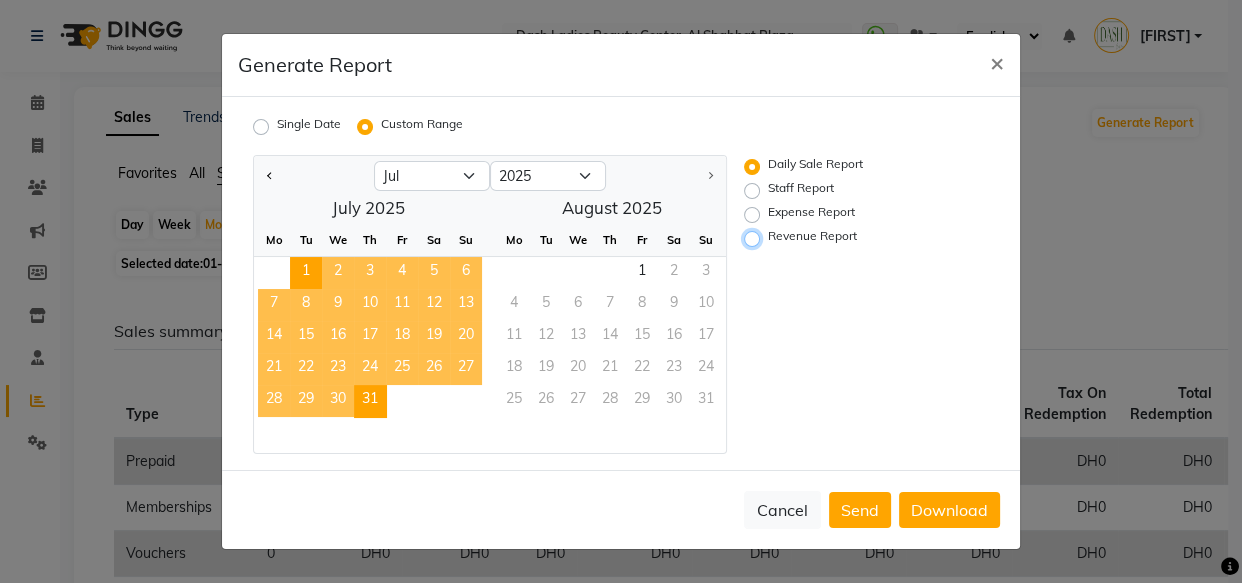 radio on "true" 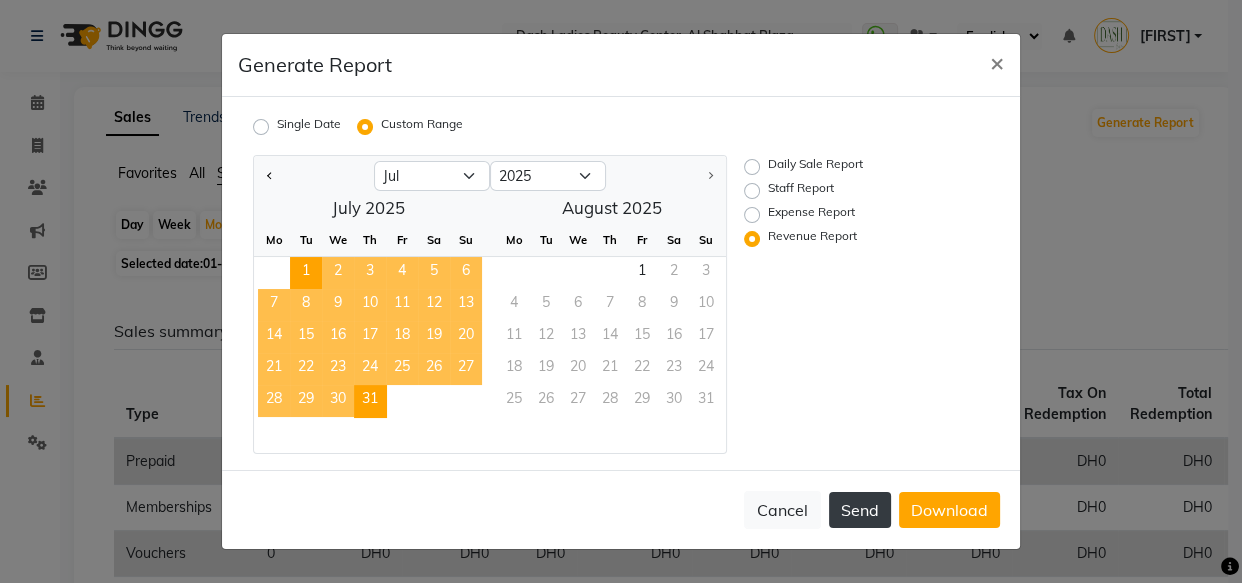 click on "Send" 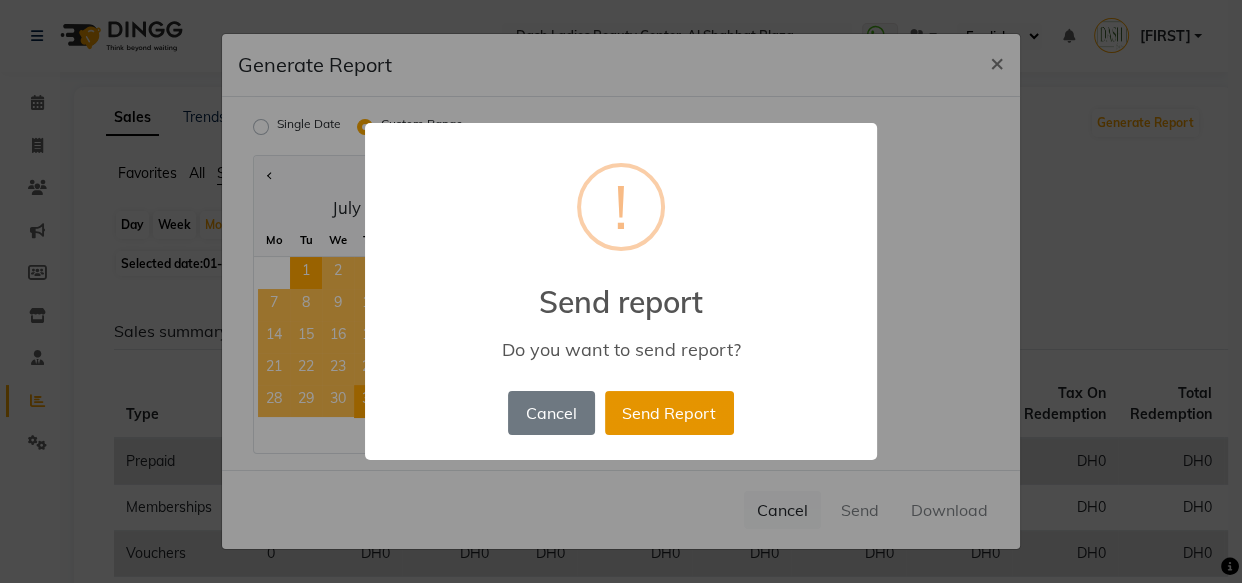 click on "Send Report" at bounding box center [669, 413] 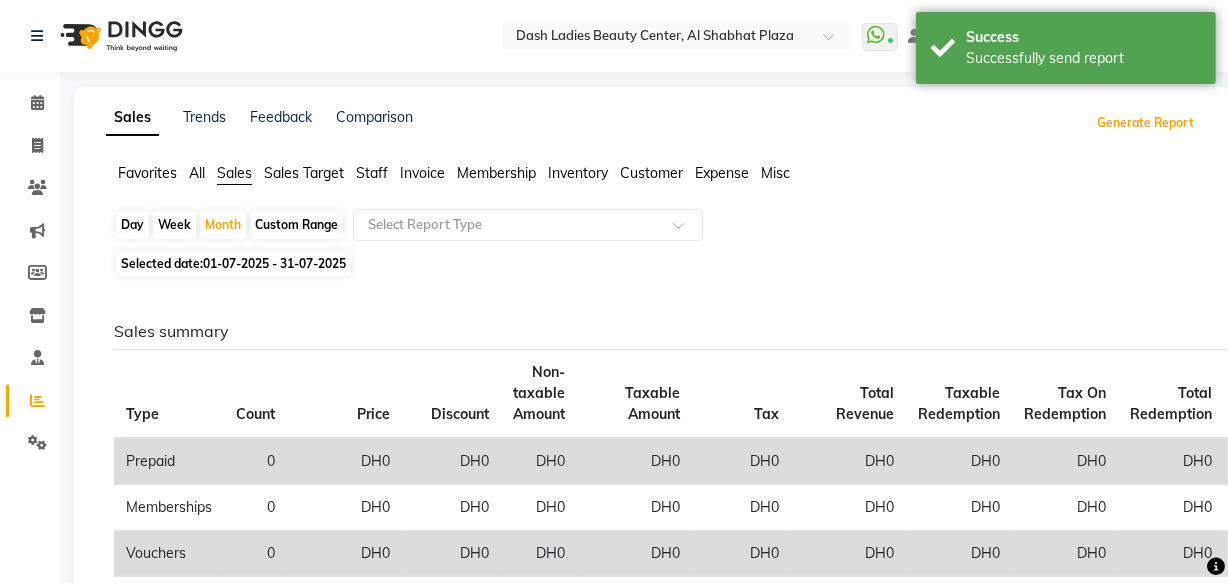 click on "Generate Report" 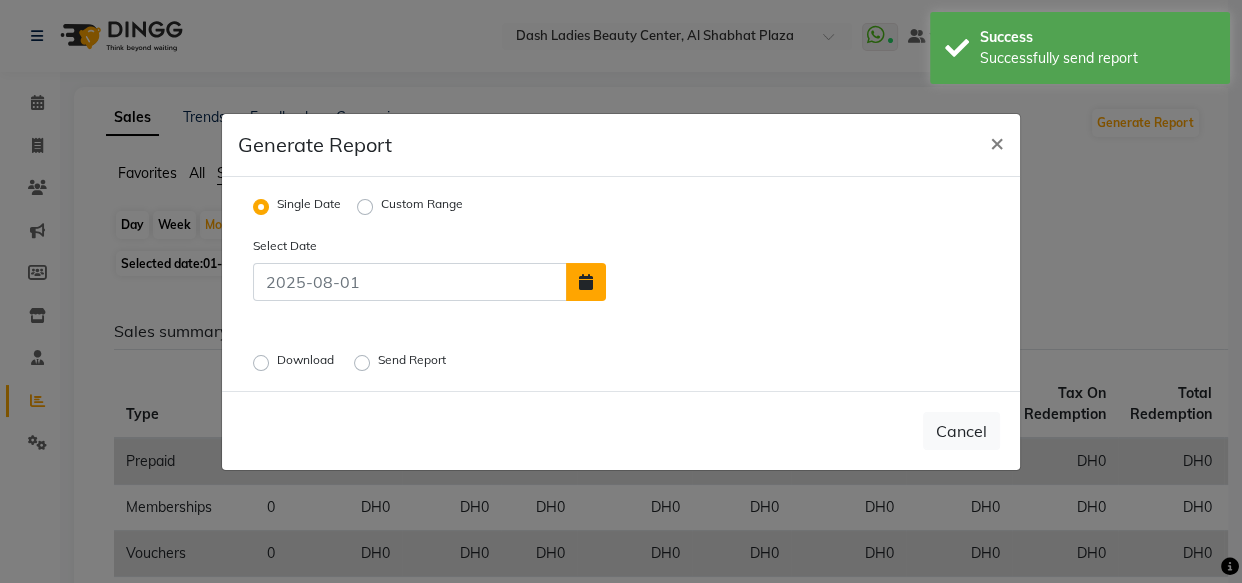 click 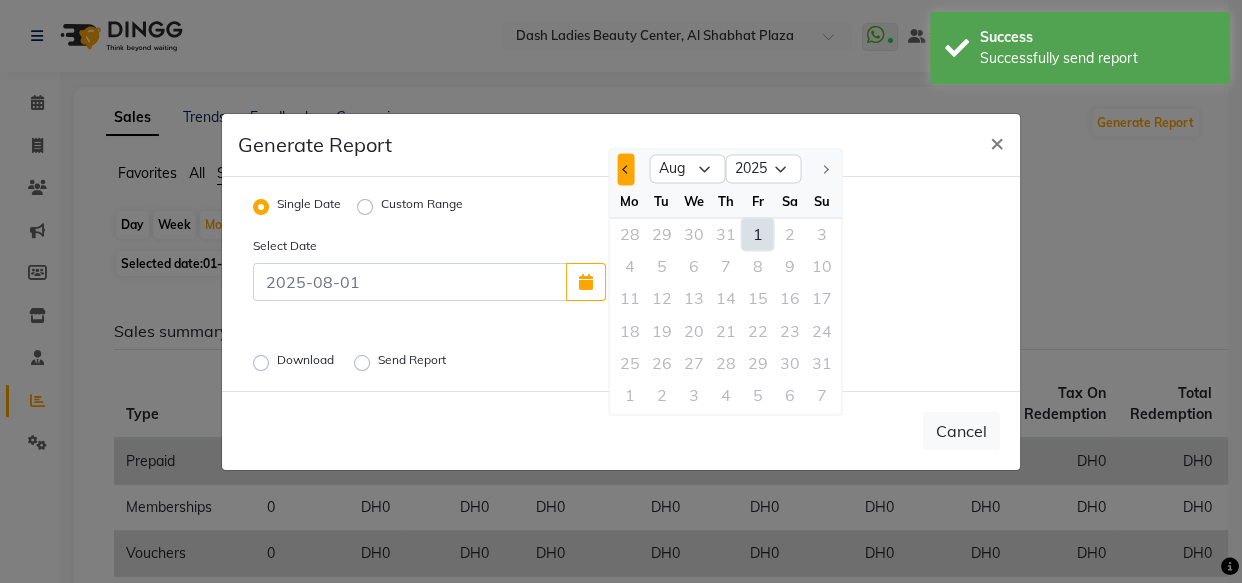 click 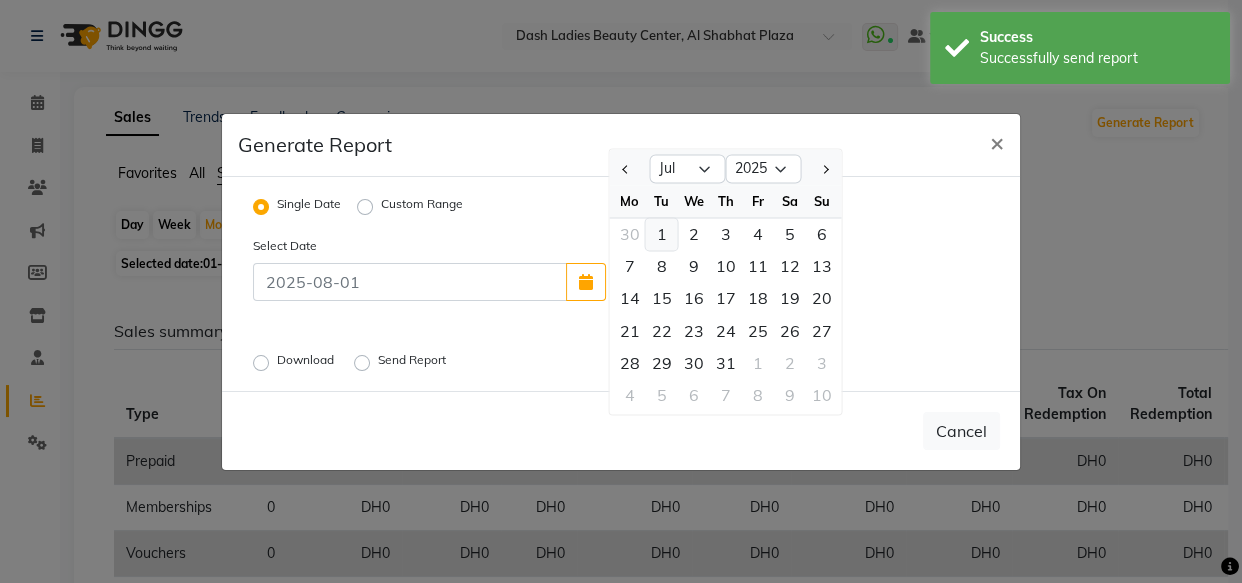 click on "1" 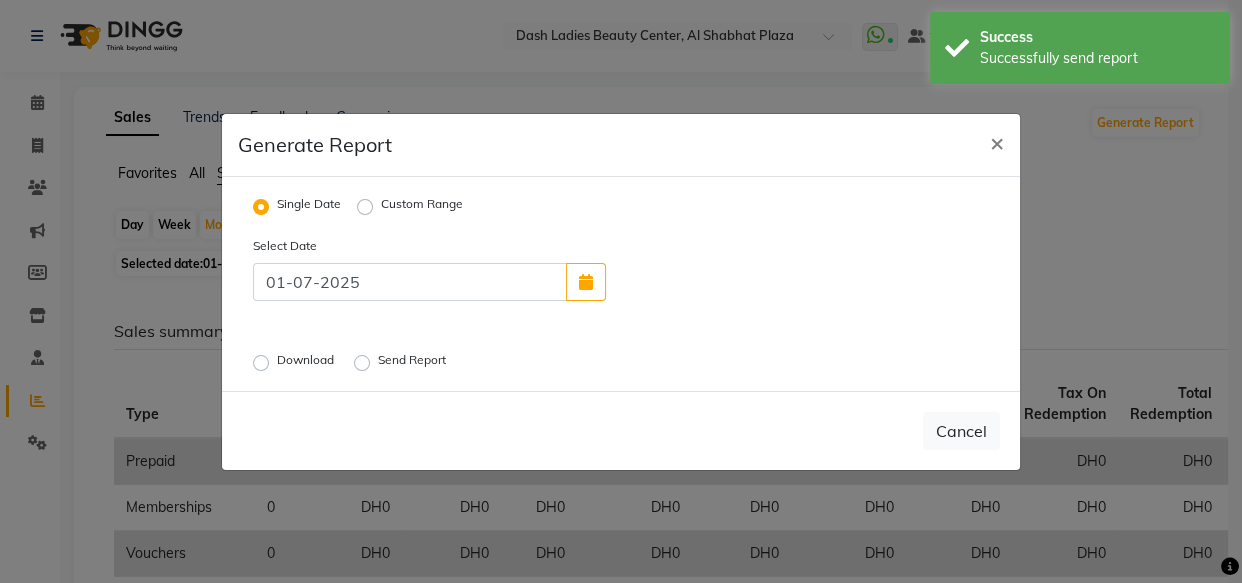 click on "Custom Range" 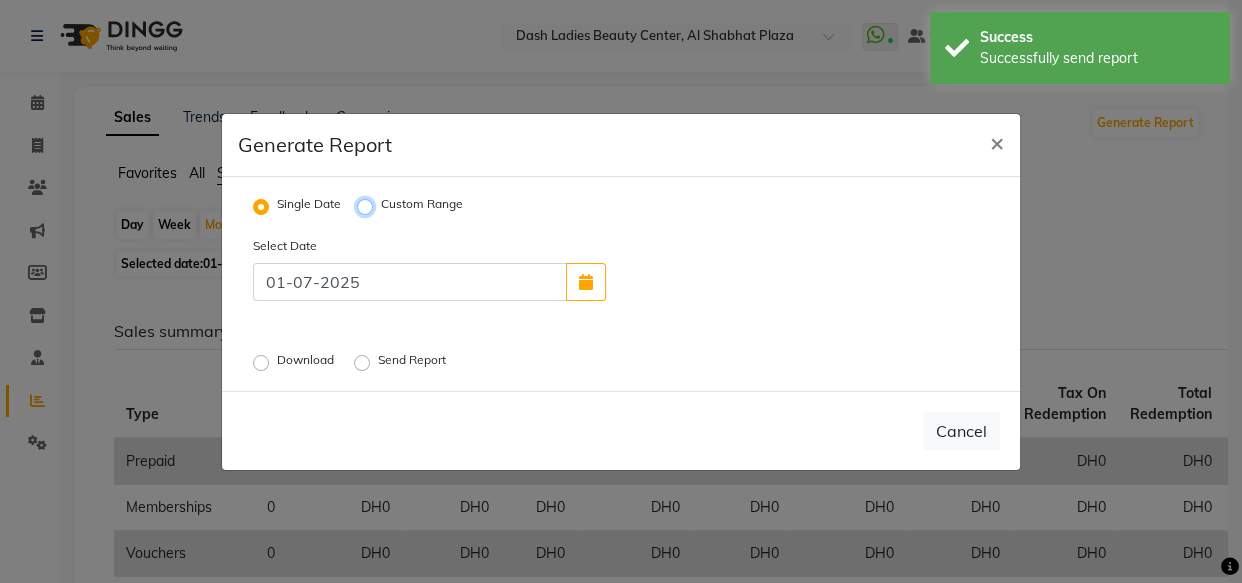 click on "Custom Range" at bounding box center (368, 206) 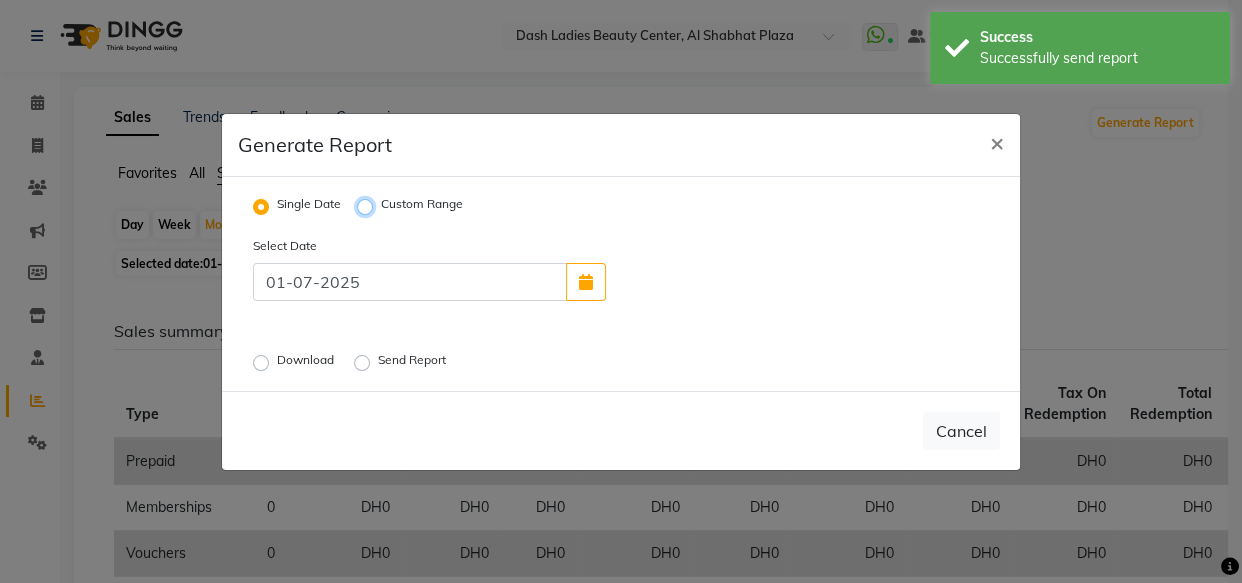 radio on "true" 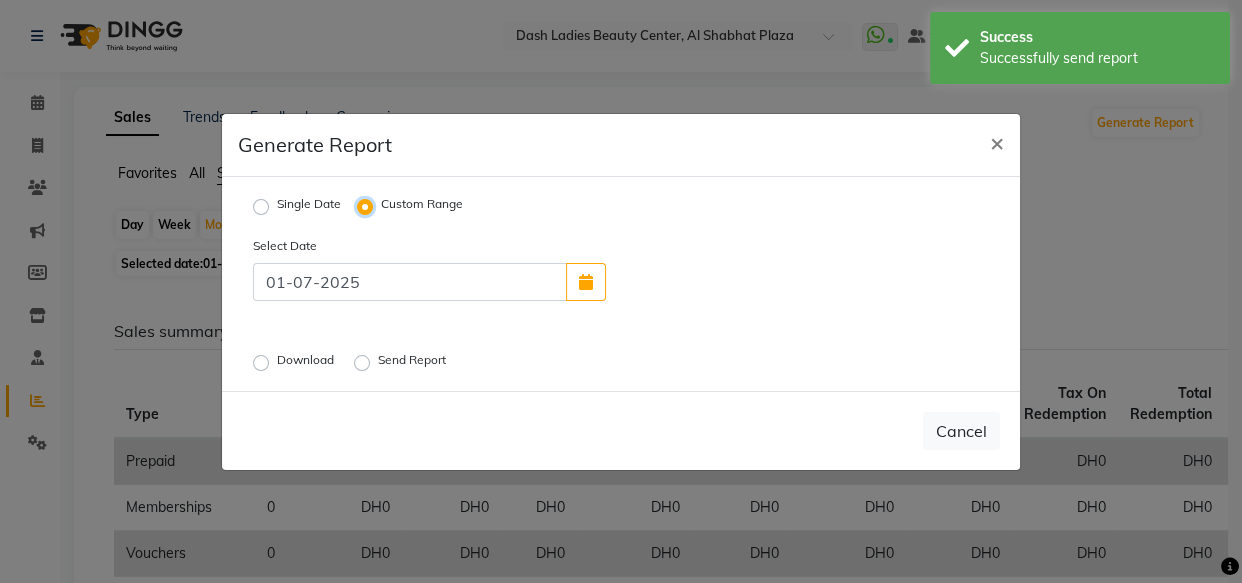 select on "8" 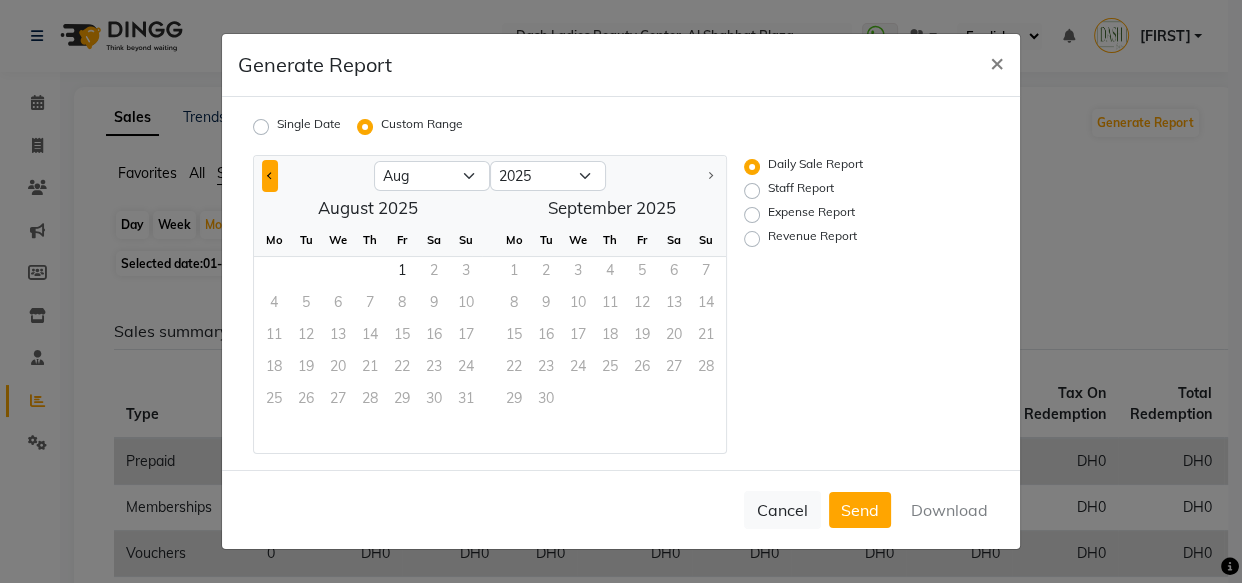 click 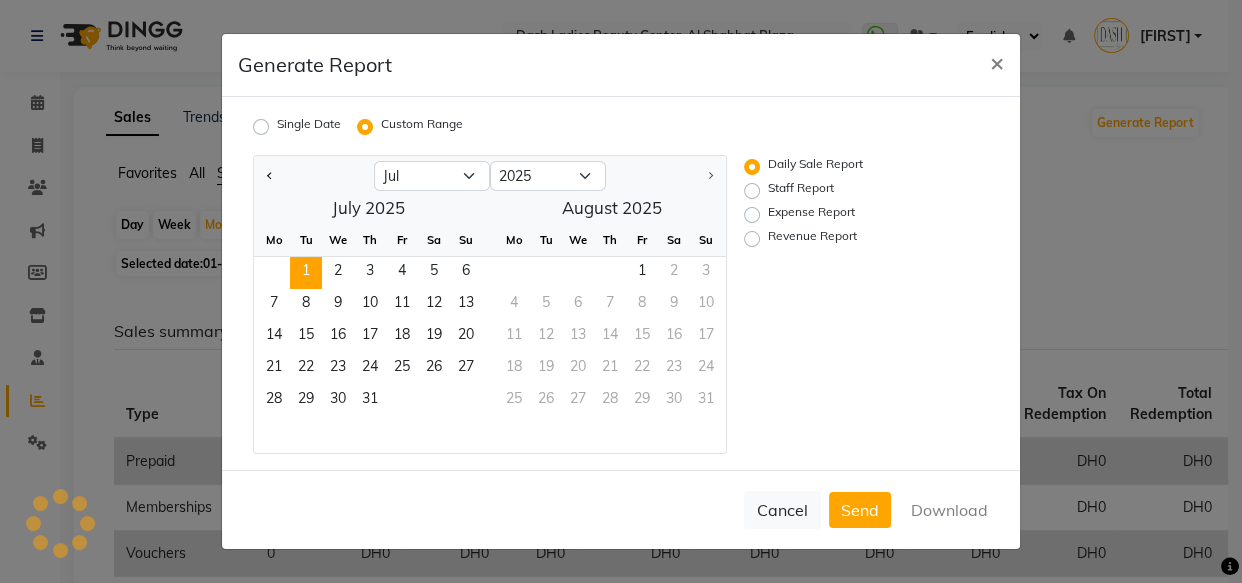 click on "1" 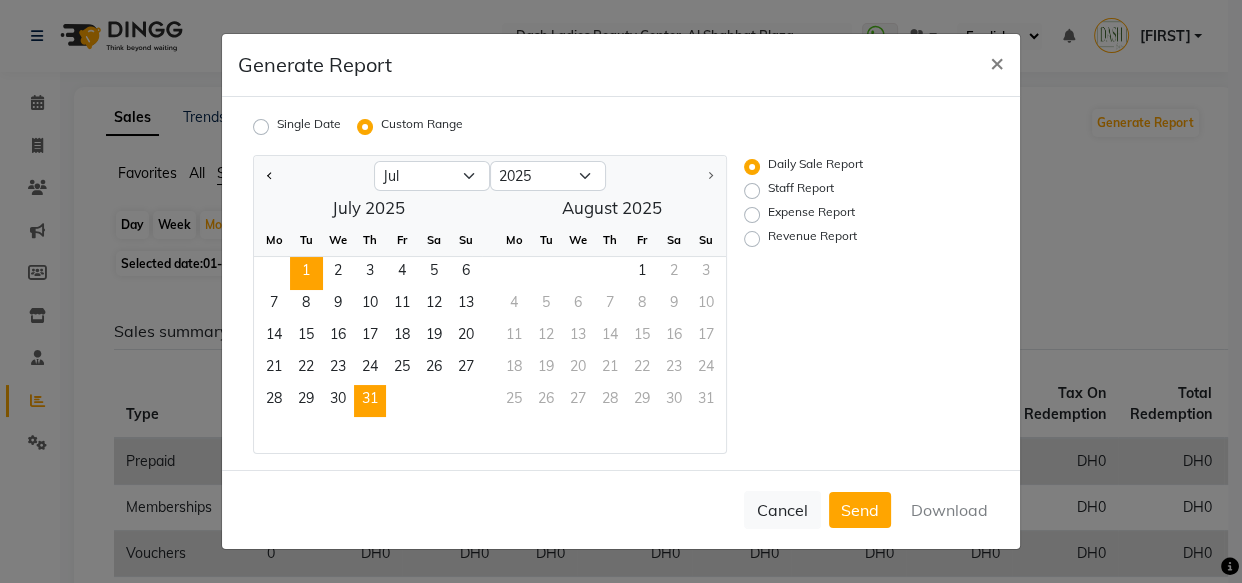 click on "31" 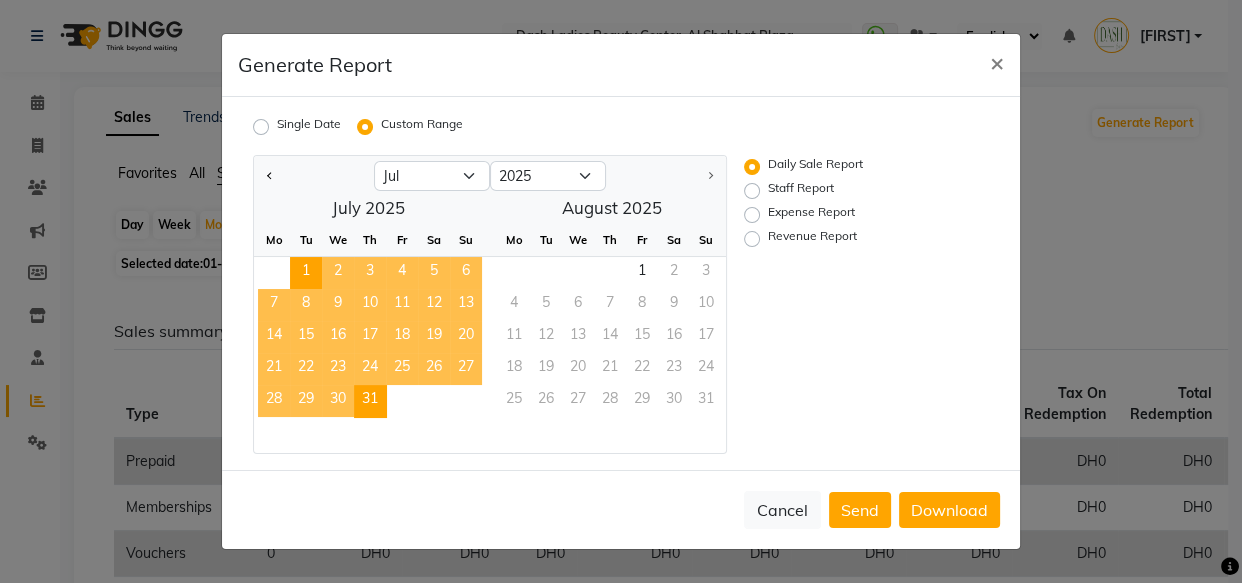 click on "Revenue Report" 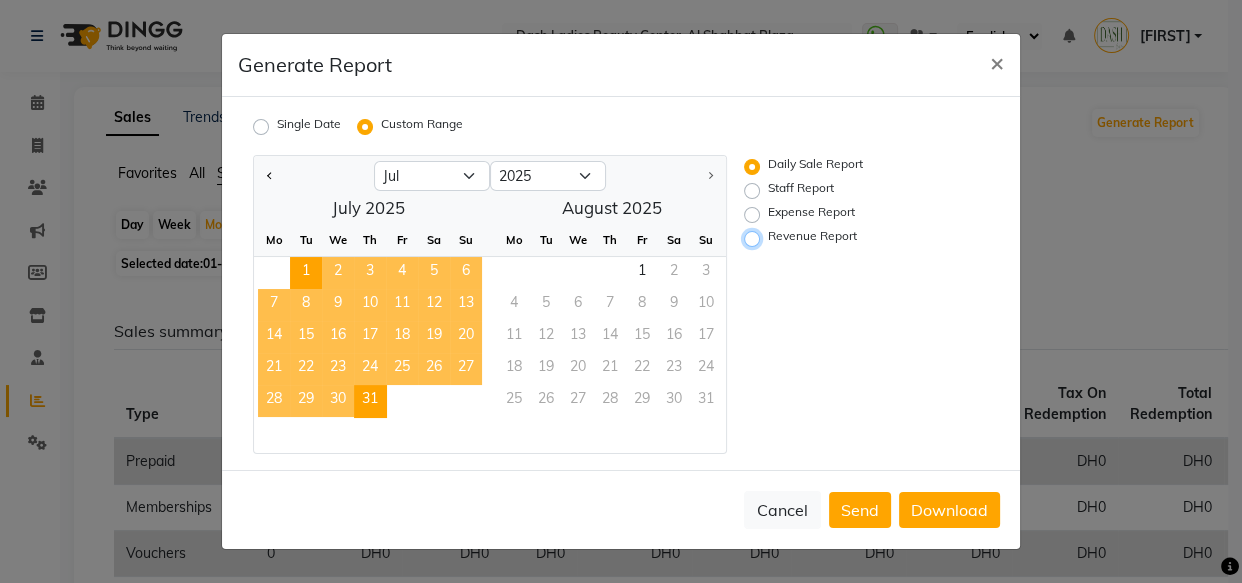 click on "Revenue Report" at bounding box center [755, 239] 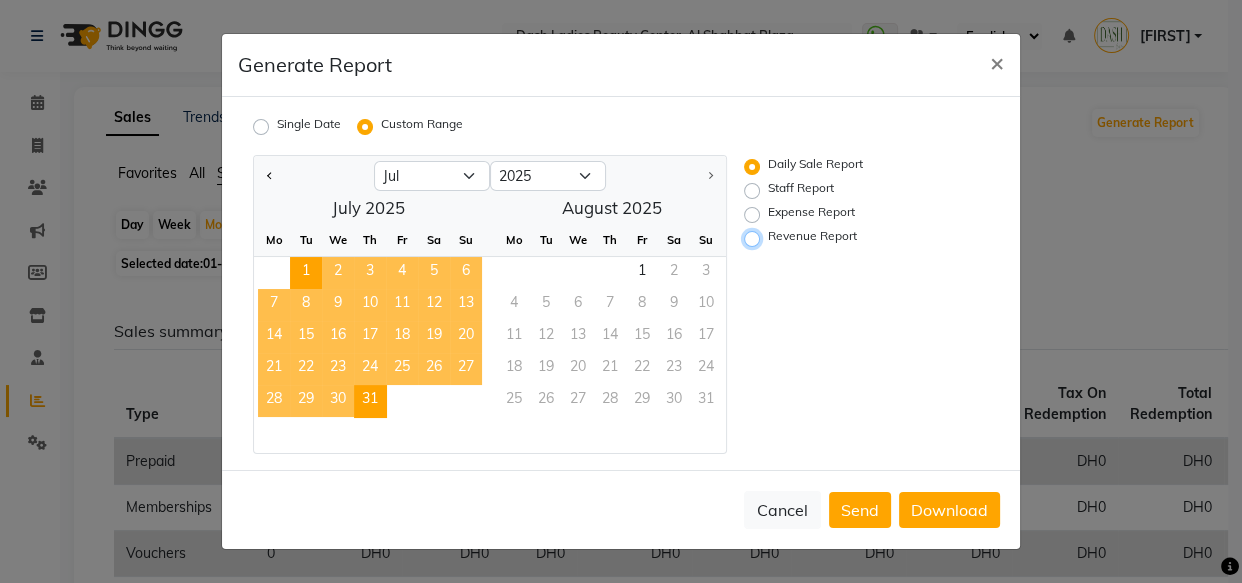 radio on "true" 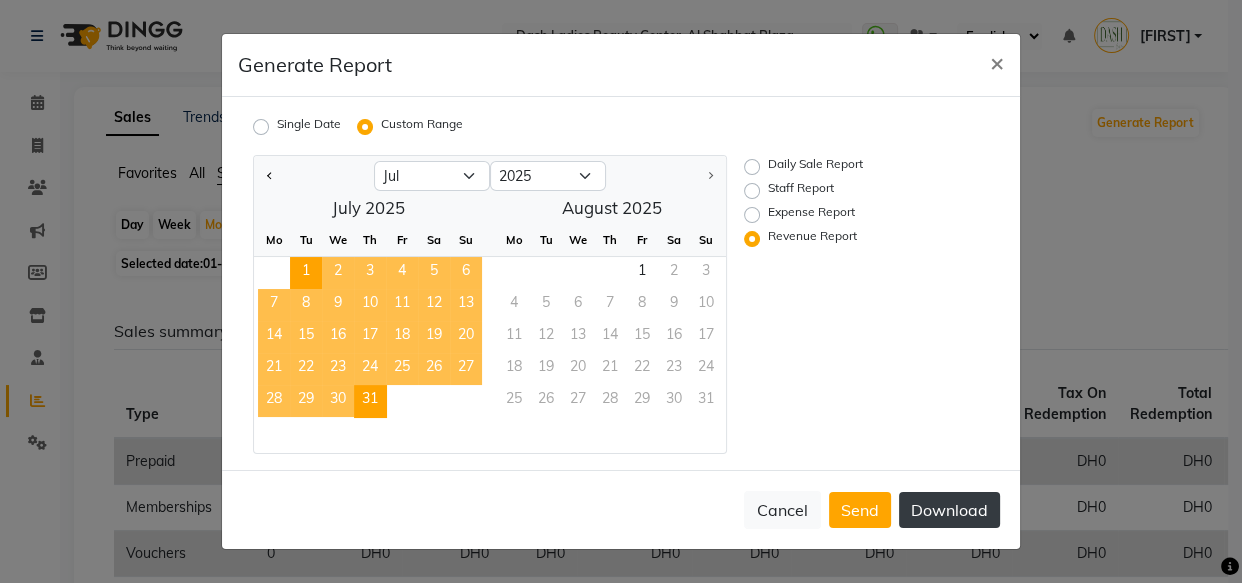 click on "Download" 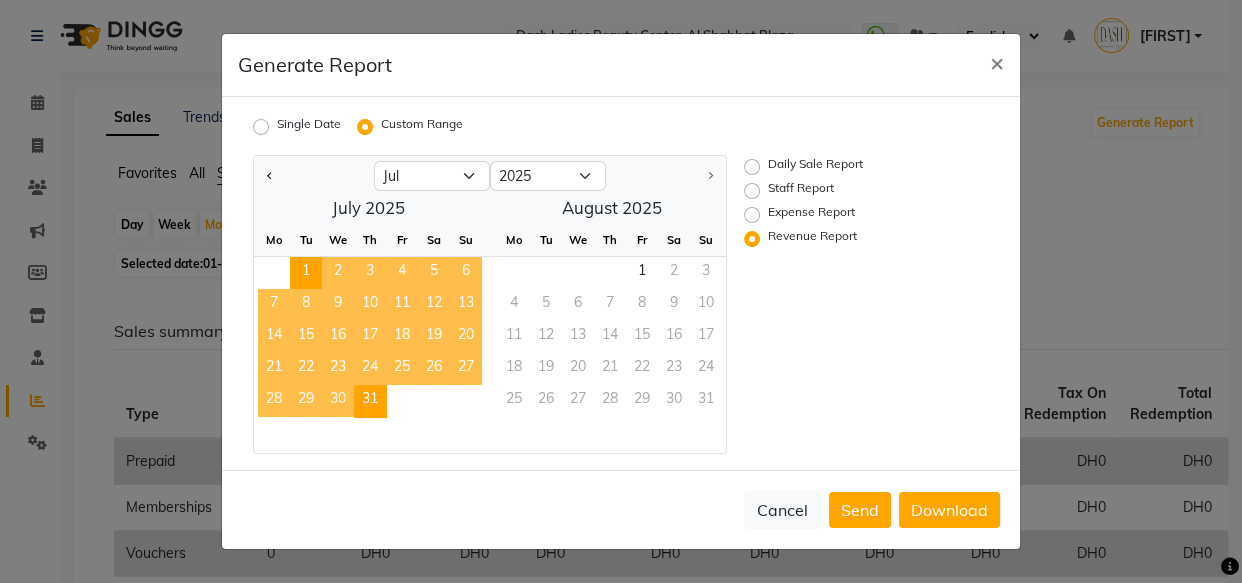 click on "Expense Report" 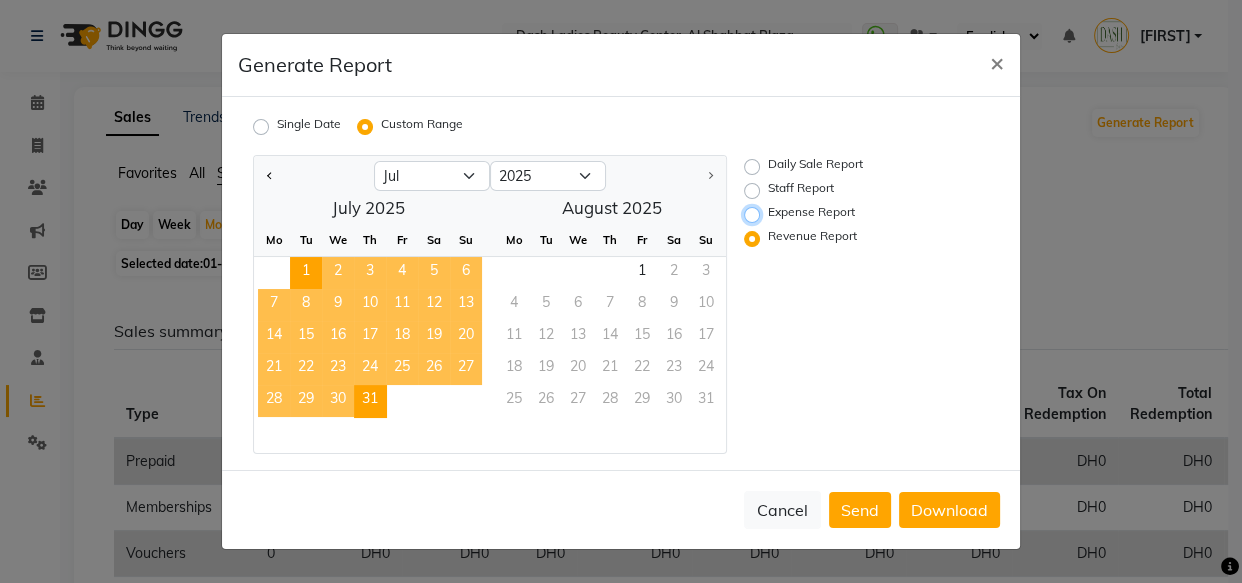 click on "Expense Report" at bounding box center (755, 215) 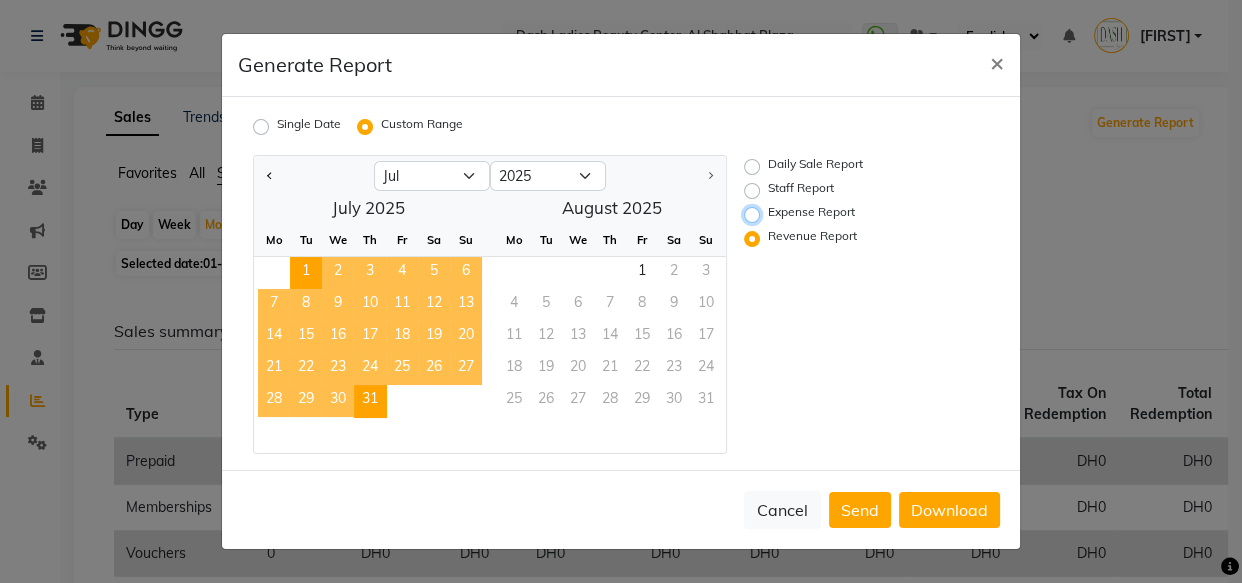 radio on "true" 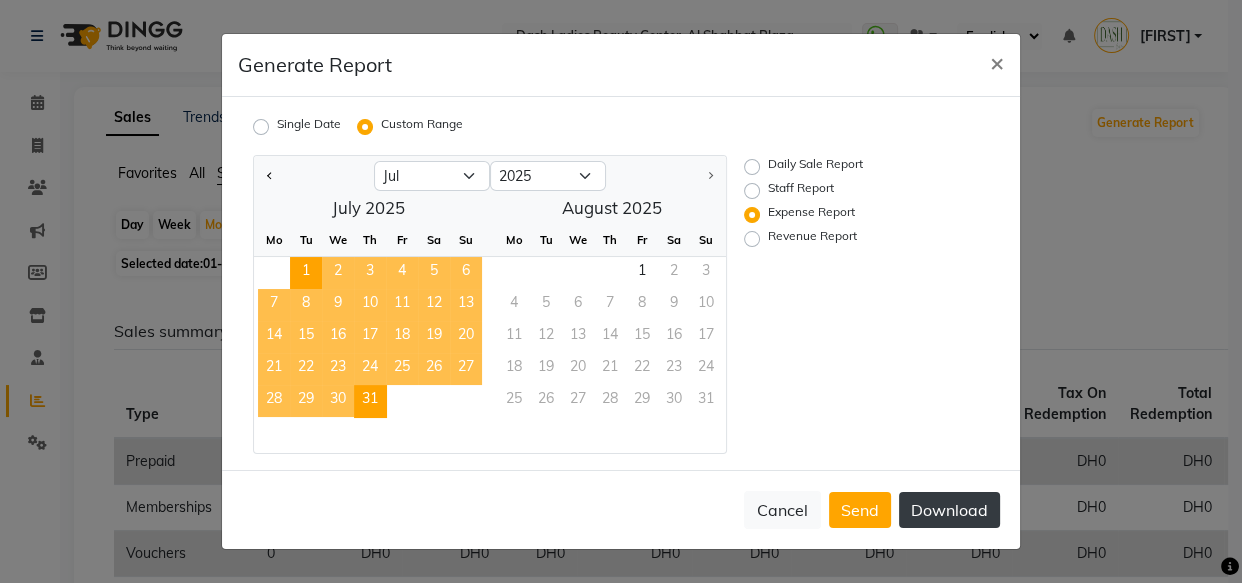 click on "Download" 